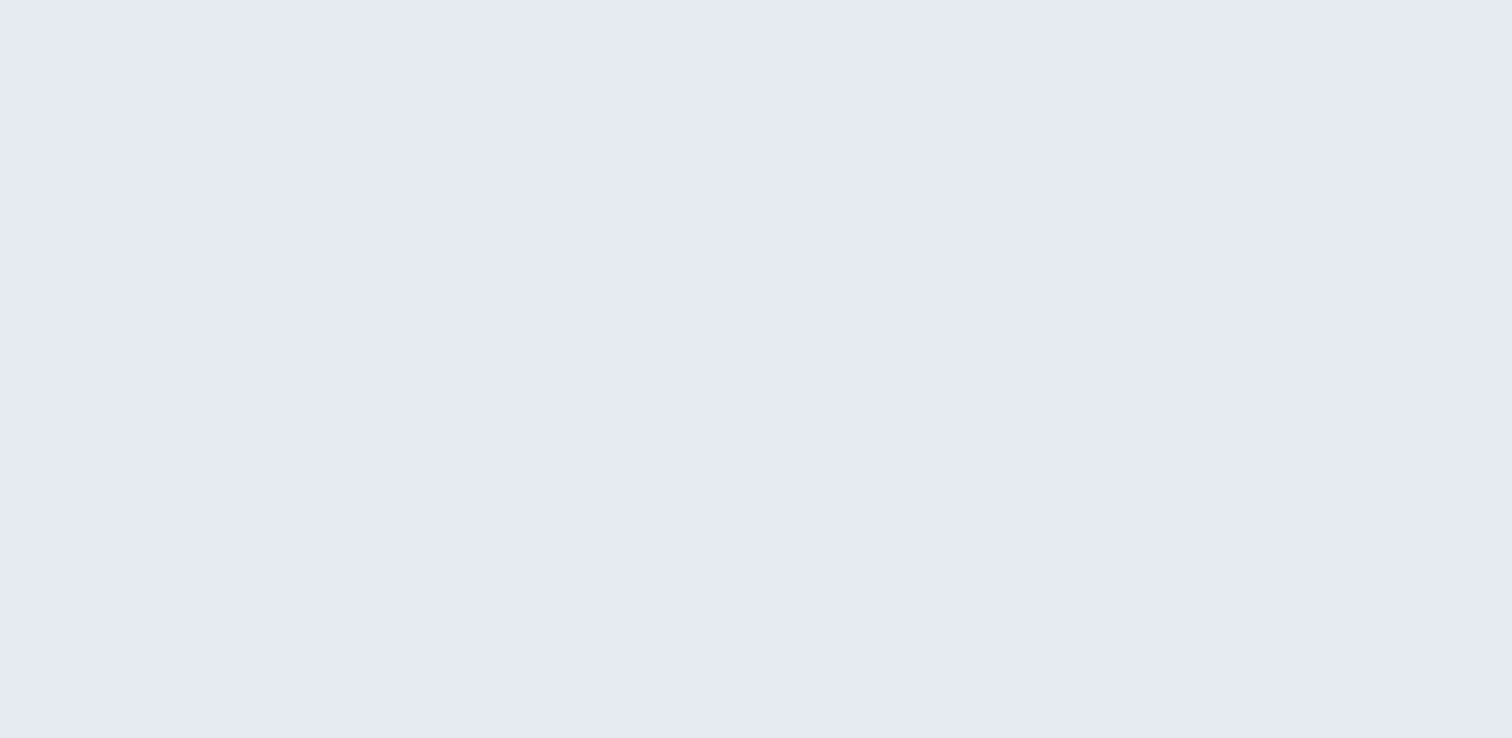 scroll, scrollTop: 0, scrollLeft: 0, axis: both 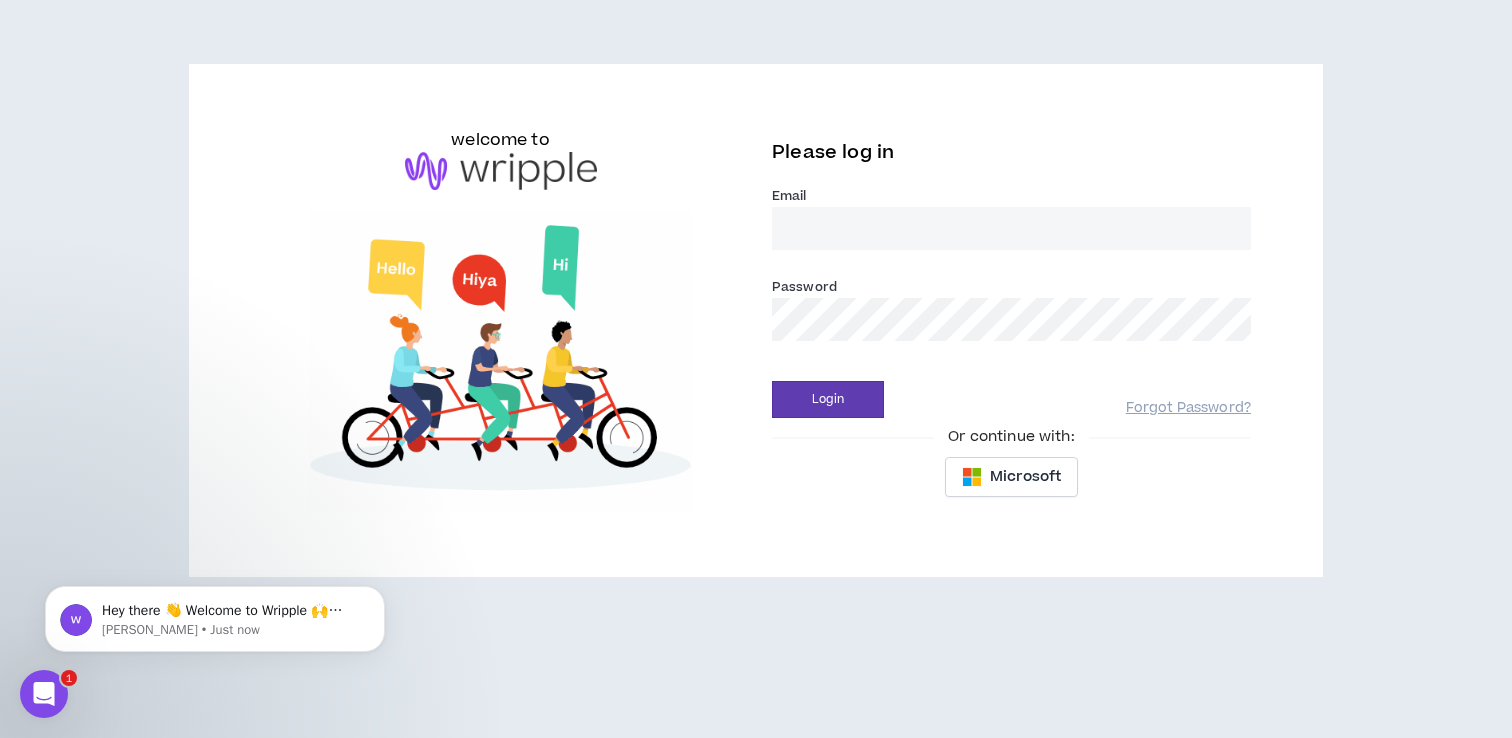 click on "Email  *" at bounding box center [1011, 228] 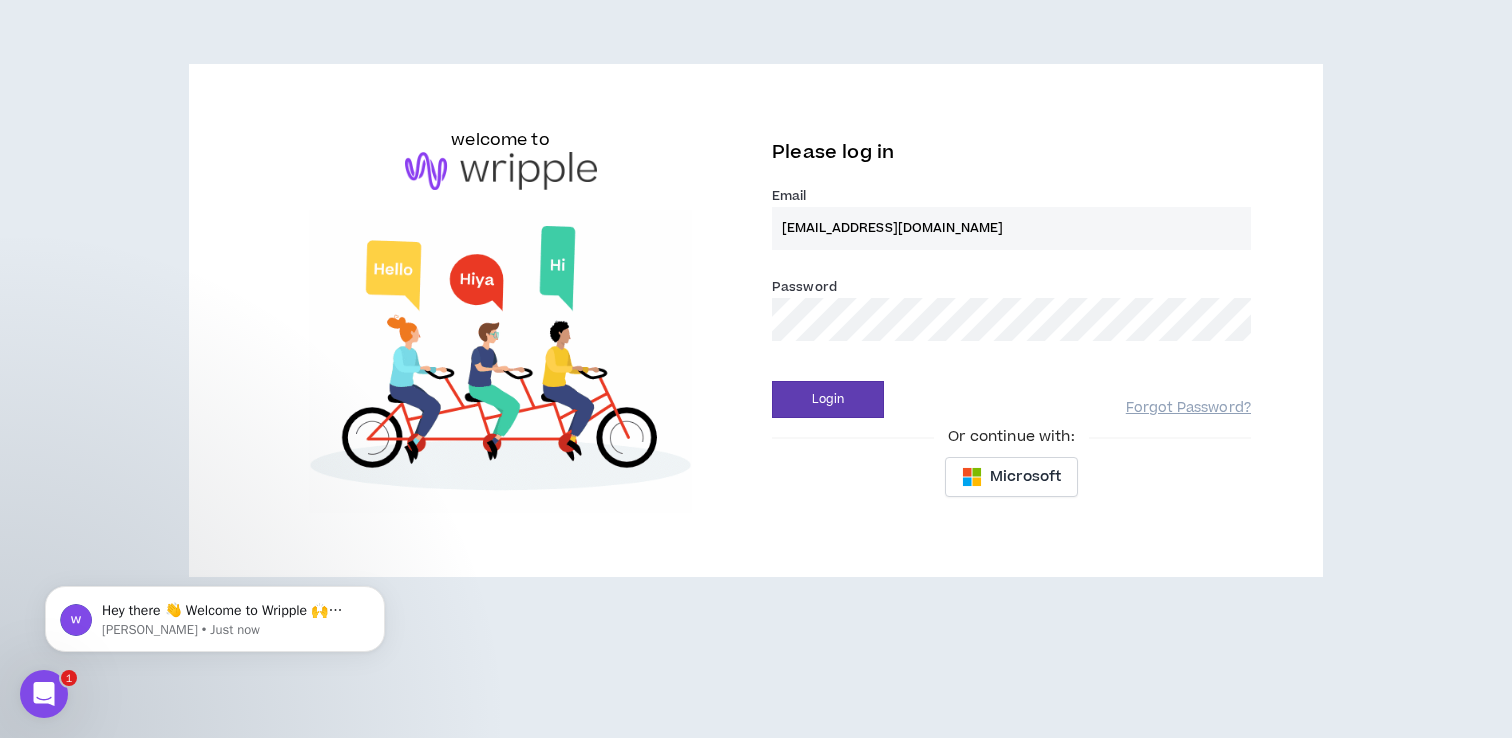 type on "[EMAIL_ADDRESS][DOMAIN_NAME]" 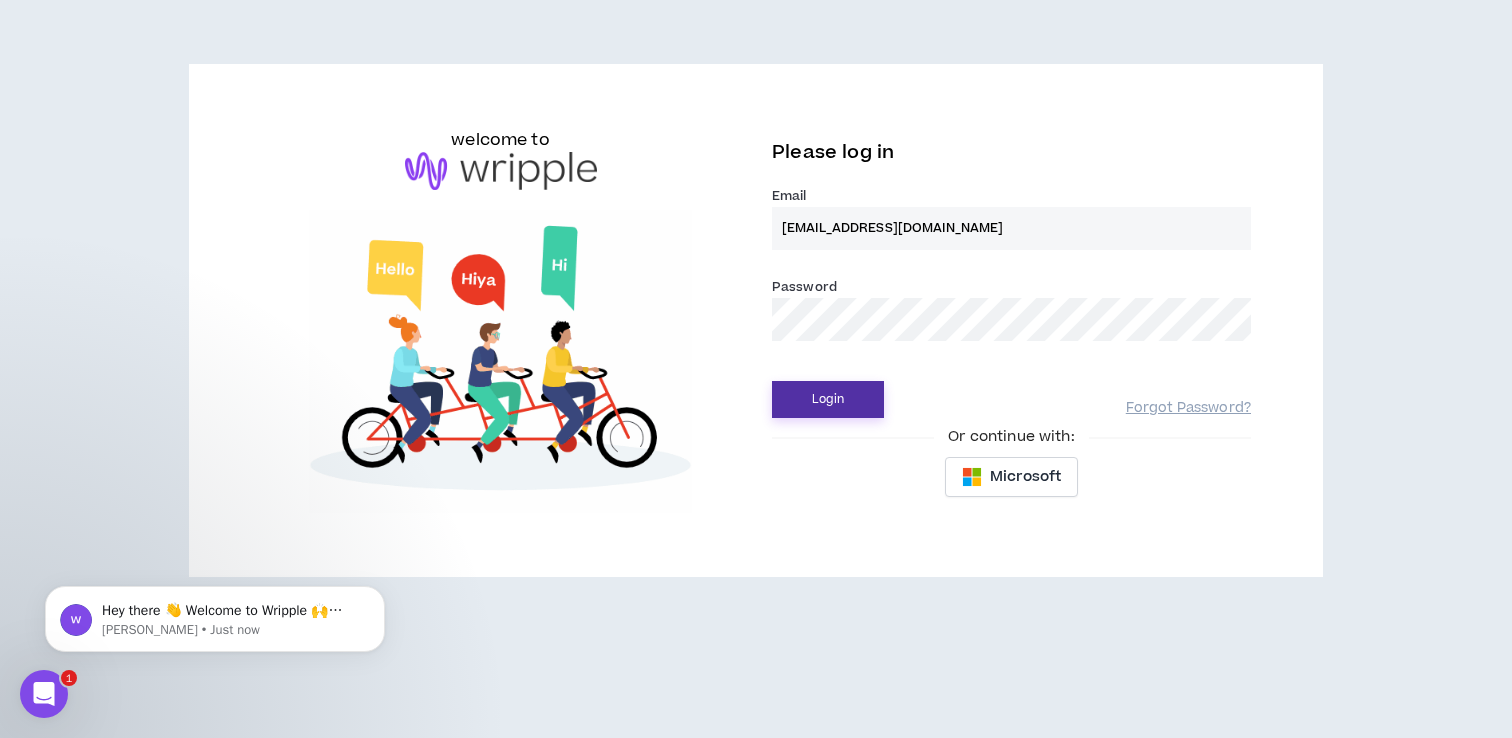 click on "Login" at bounding box center (828, 399) 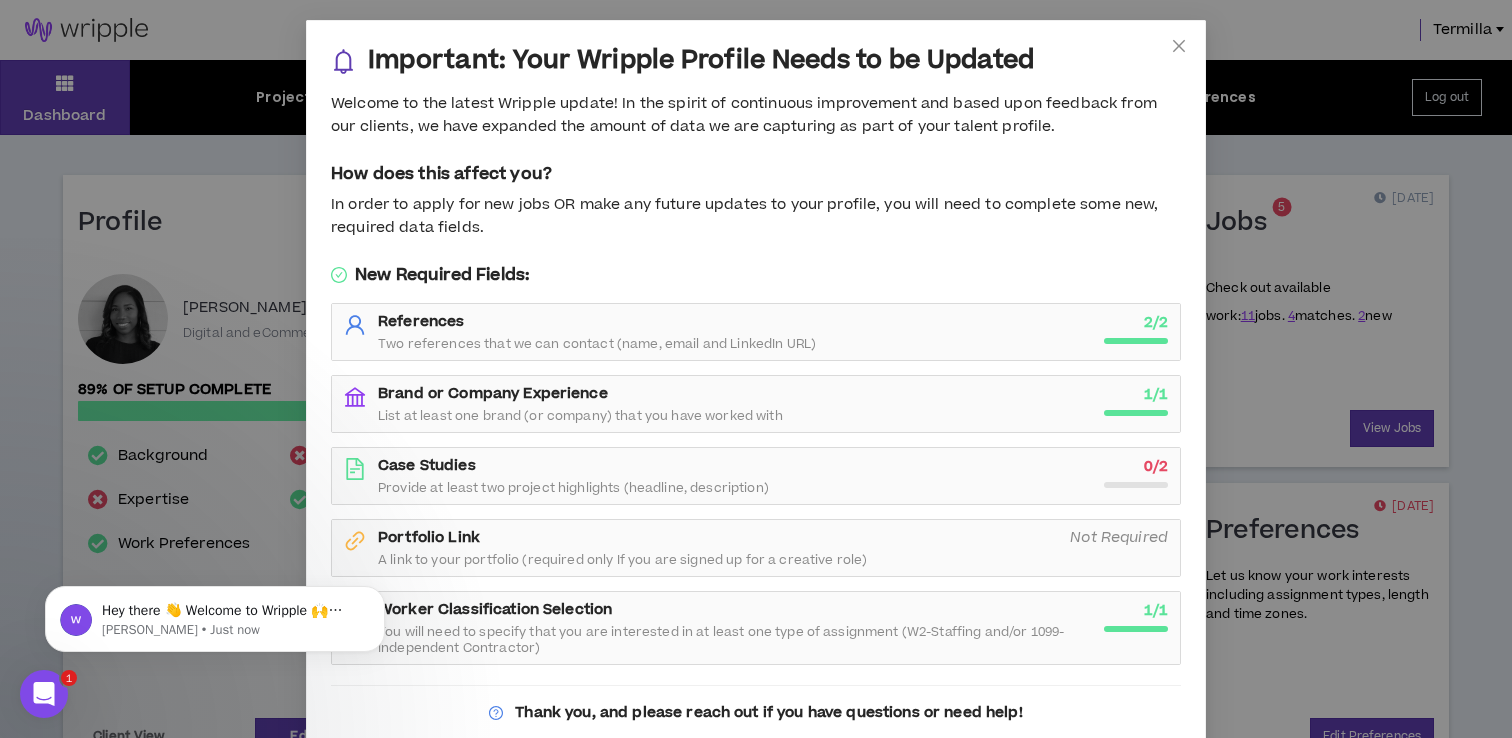 scroll, scrollTop: 67, scrollLeft: 0, axis: vertical 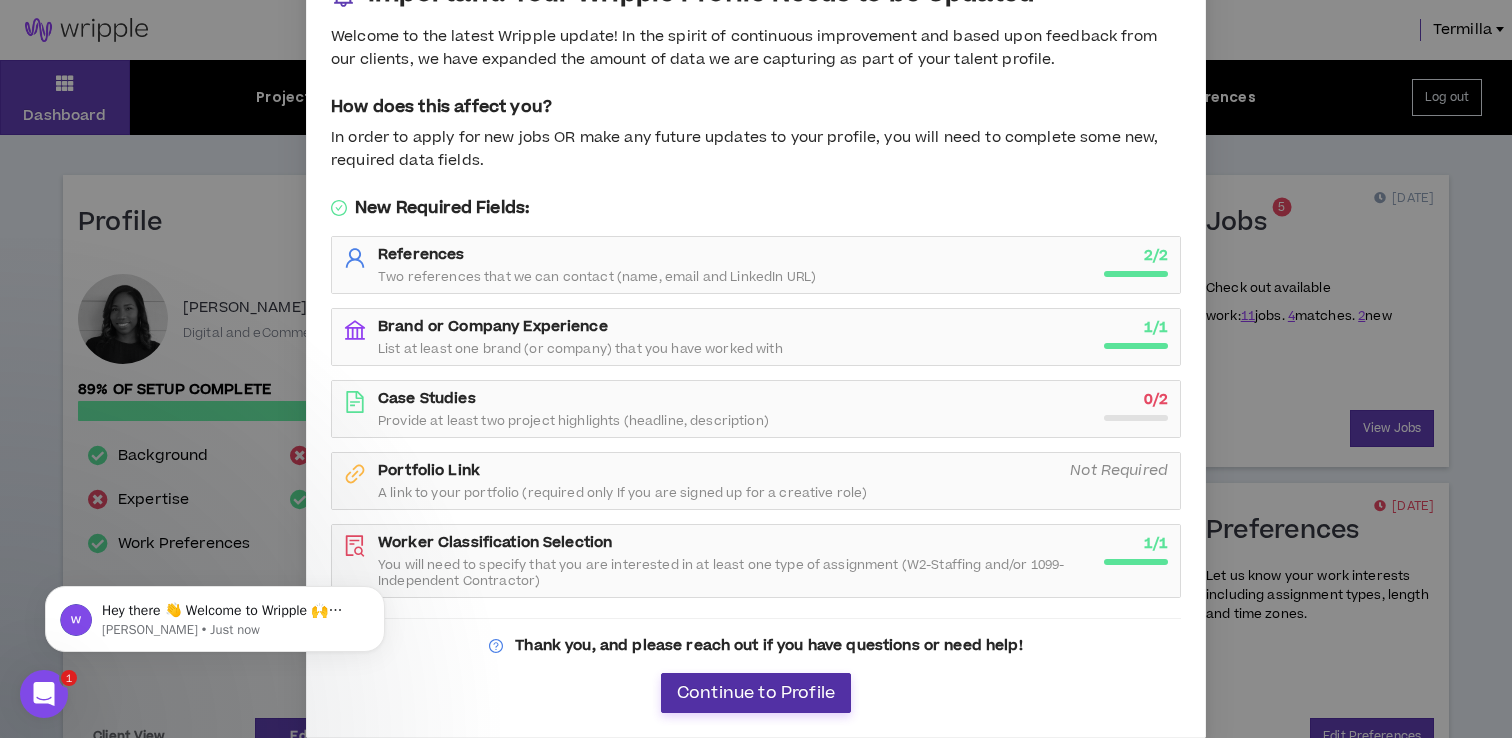 click on "Continue to Profile" at bounding box center (756, 693) 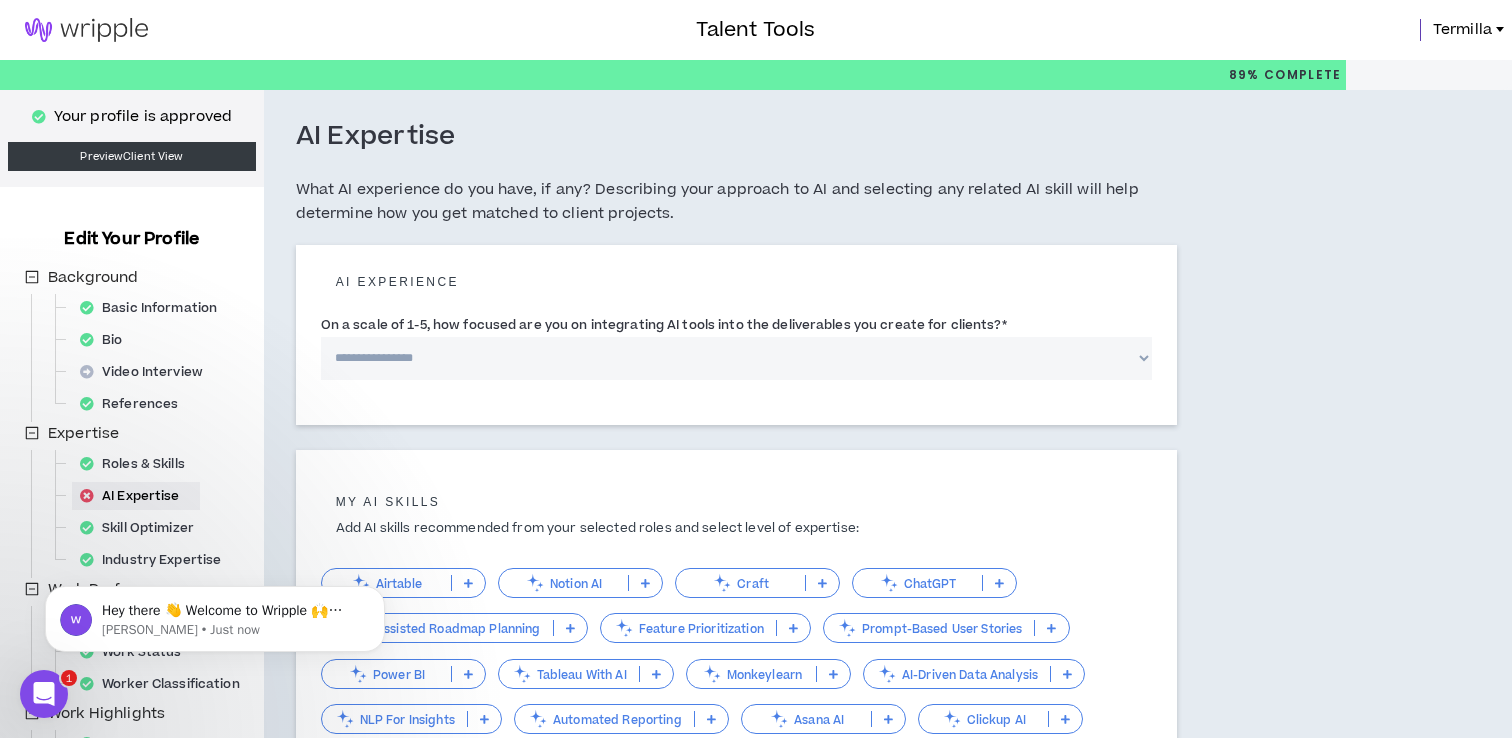 click at bounding box center [86, 30] 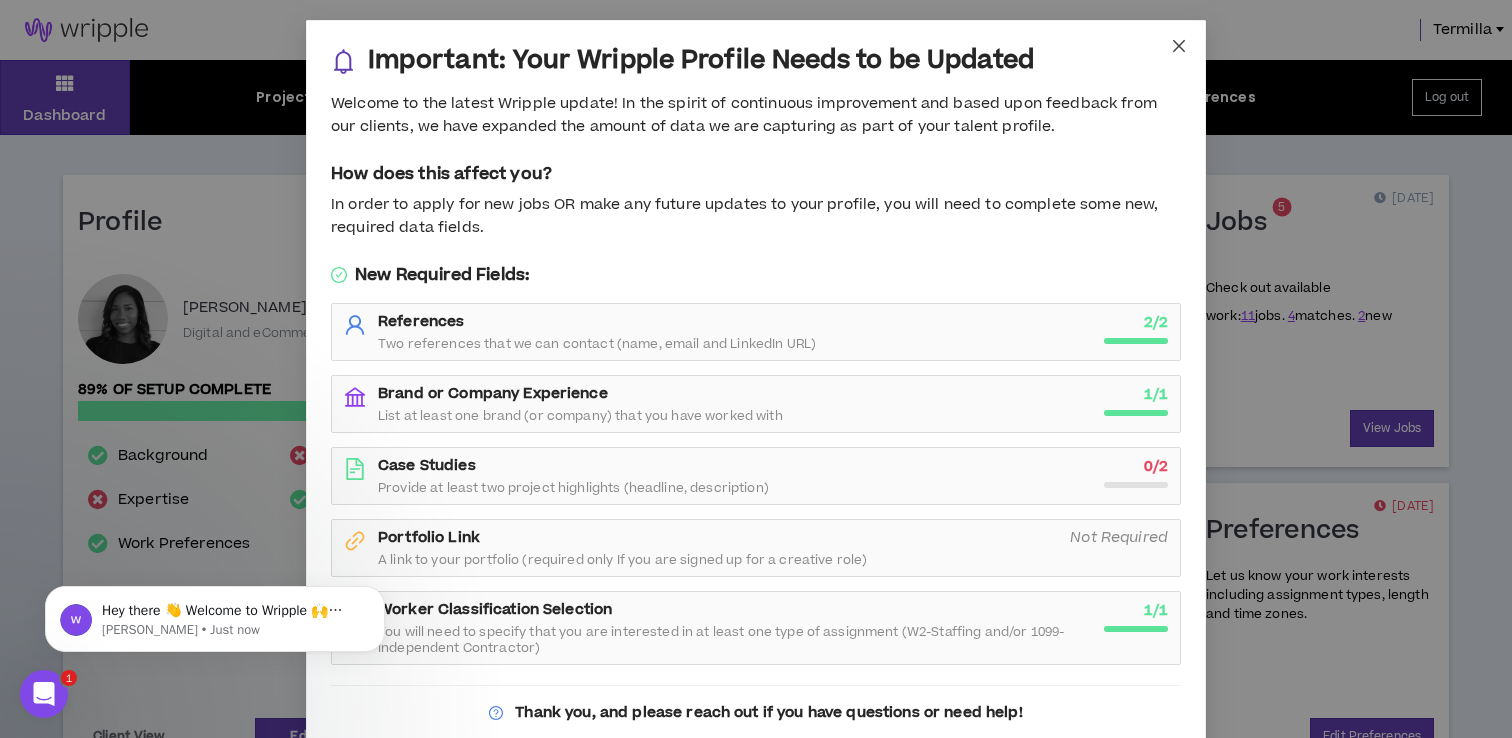 click 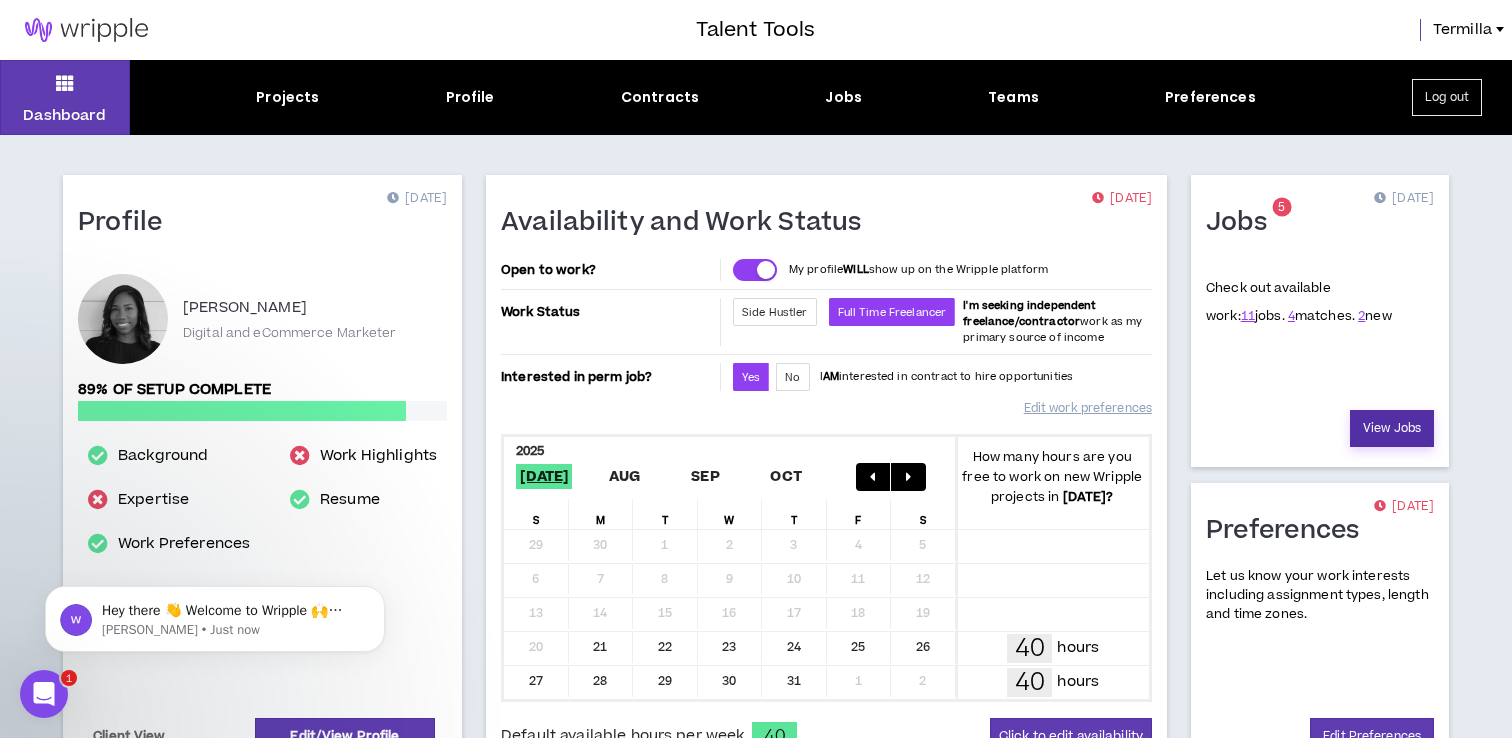 click on "View Jobs" at bounding box center (1392, 428) 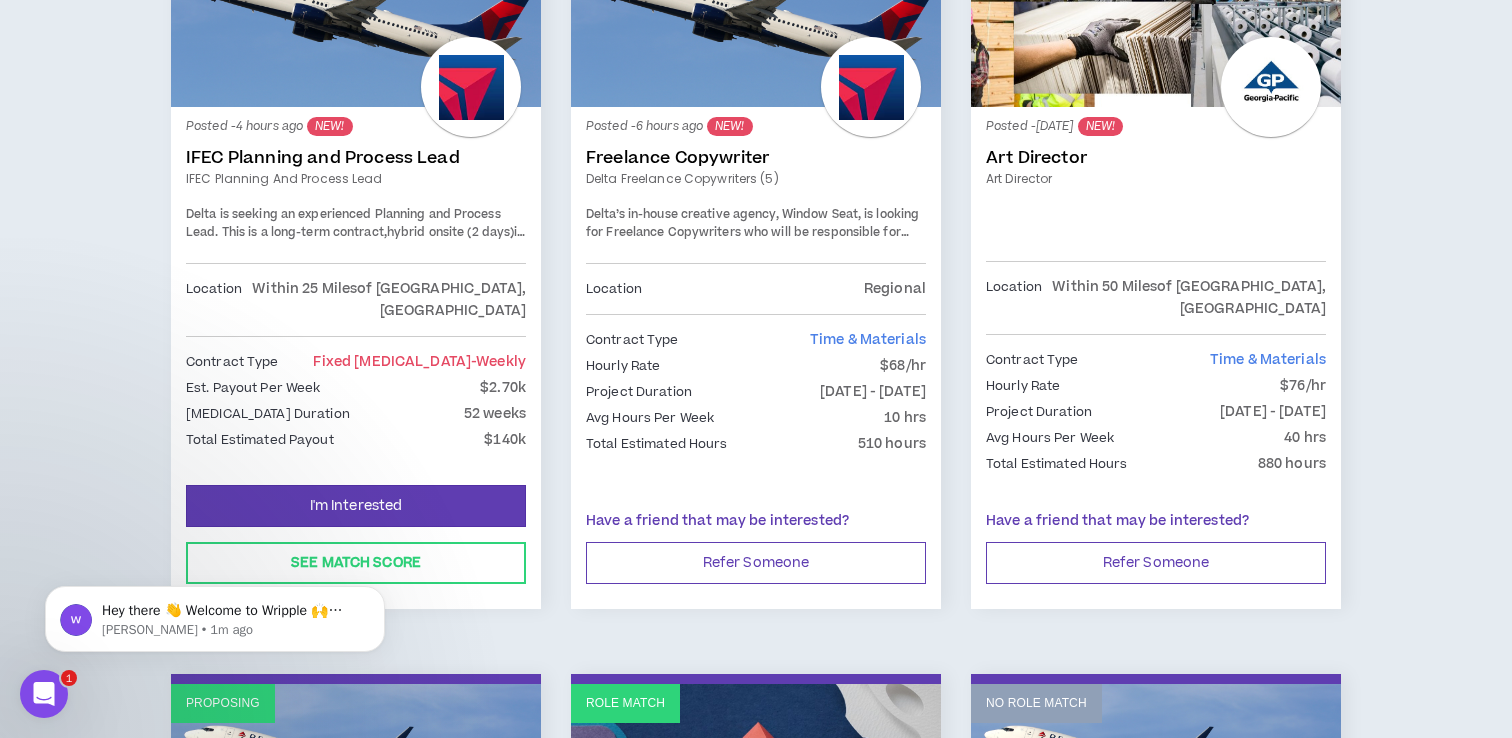 scroll, scrollTop: 446, scrollLeft: 0, axis: vertical 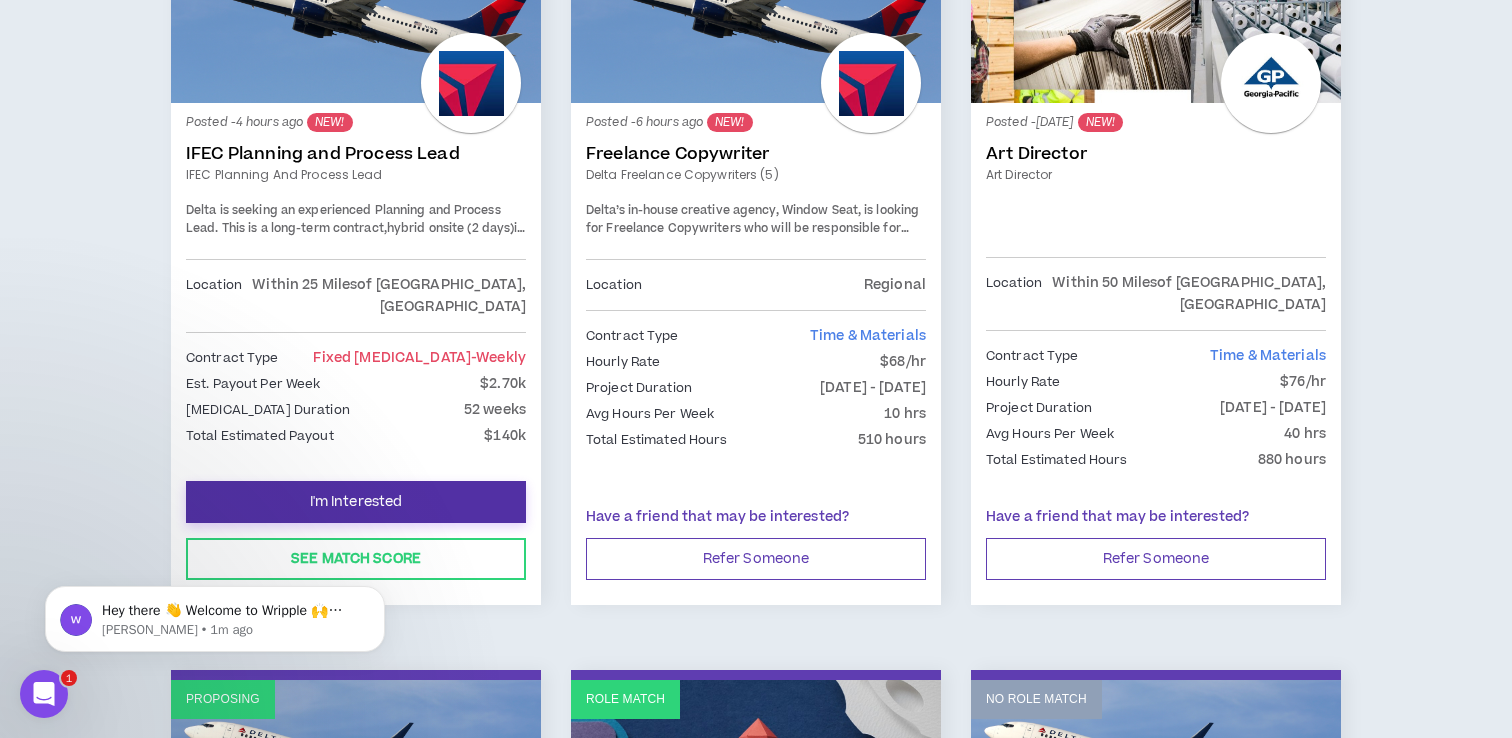 click on "I'm Interested" at bounding box center (356, 502) 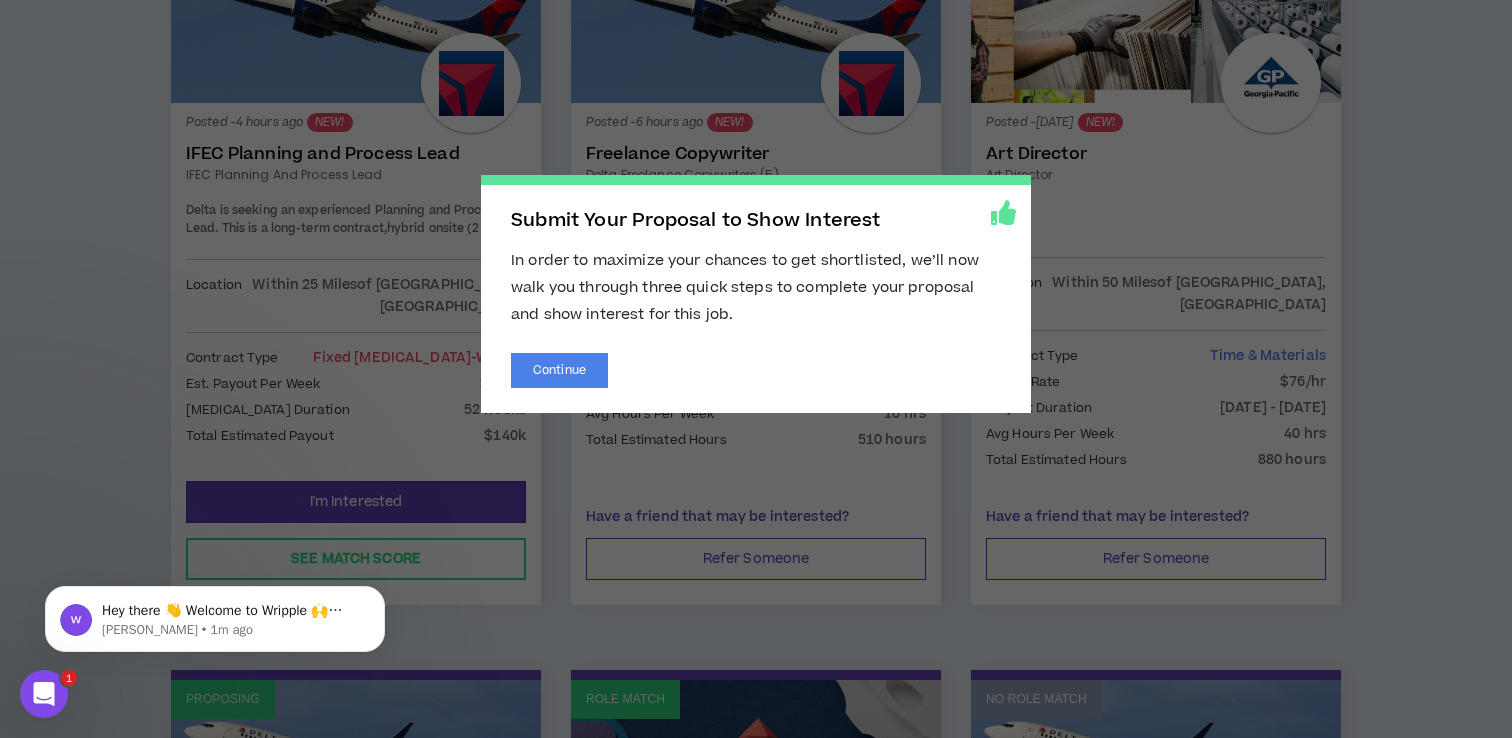 click on "Submit Your Proposal to Show Interest In order to maximize your chances to get shortlisted, we’ll now walk you through three quick steps to complete your proposal and show interest for this job. Continue" at bounding box center [756, 369] 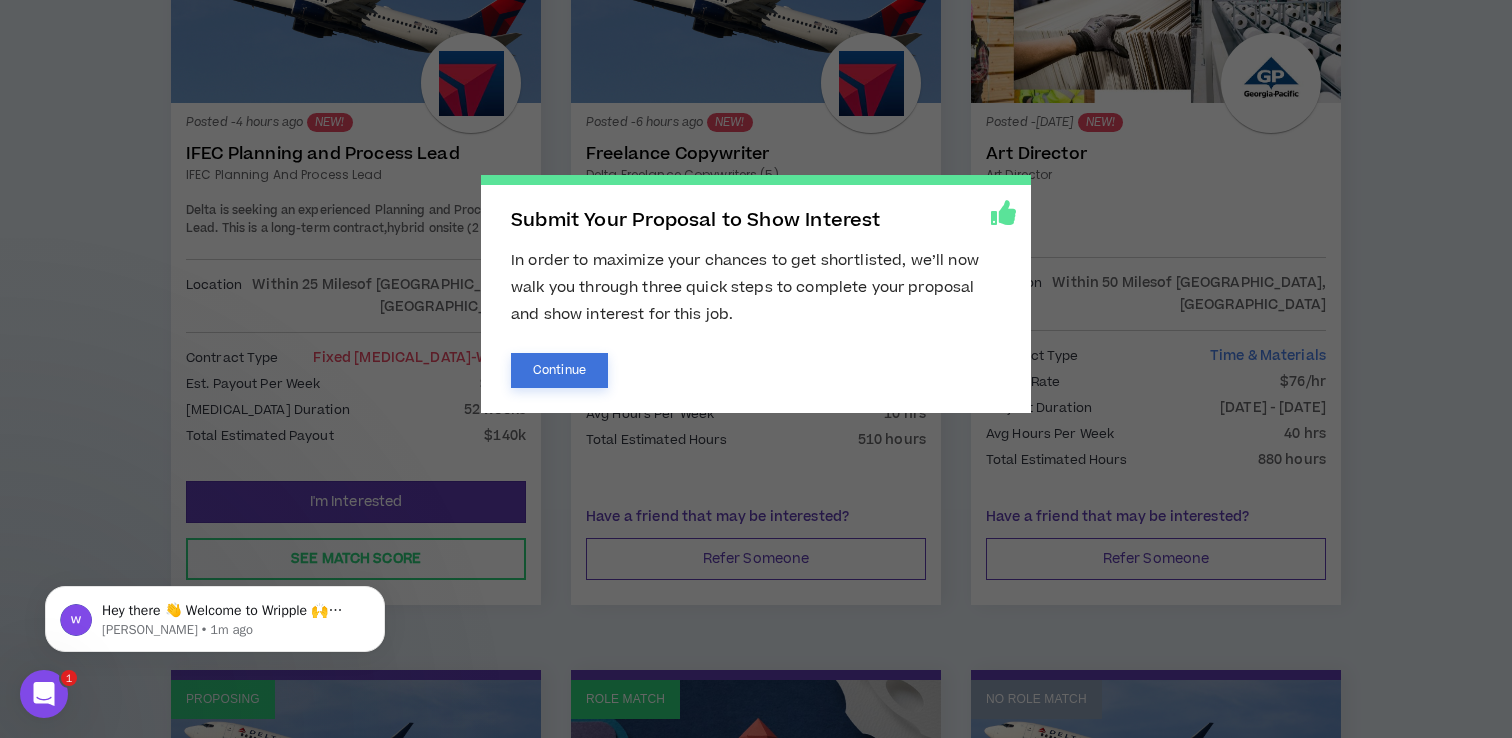 click on "Continue" at bounding box center [559, 370] 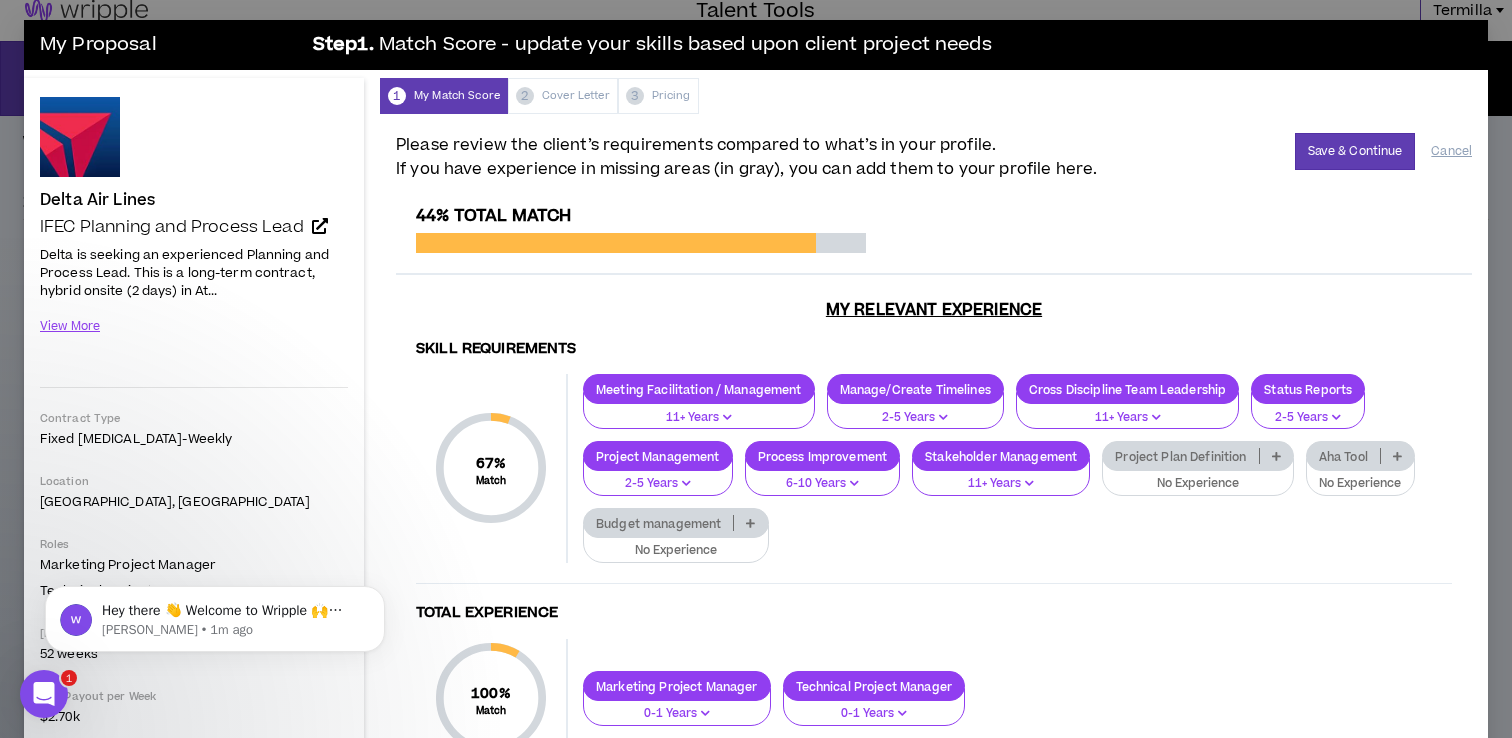 scroll, scrollTop: 0, scrollLeft: 0, axis: both 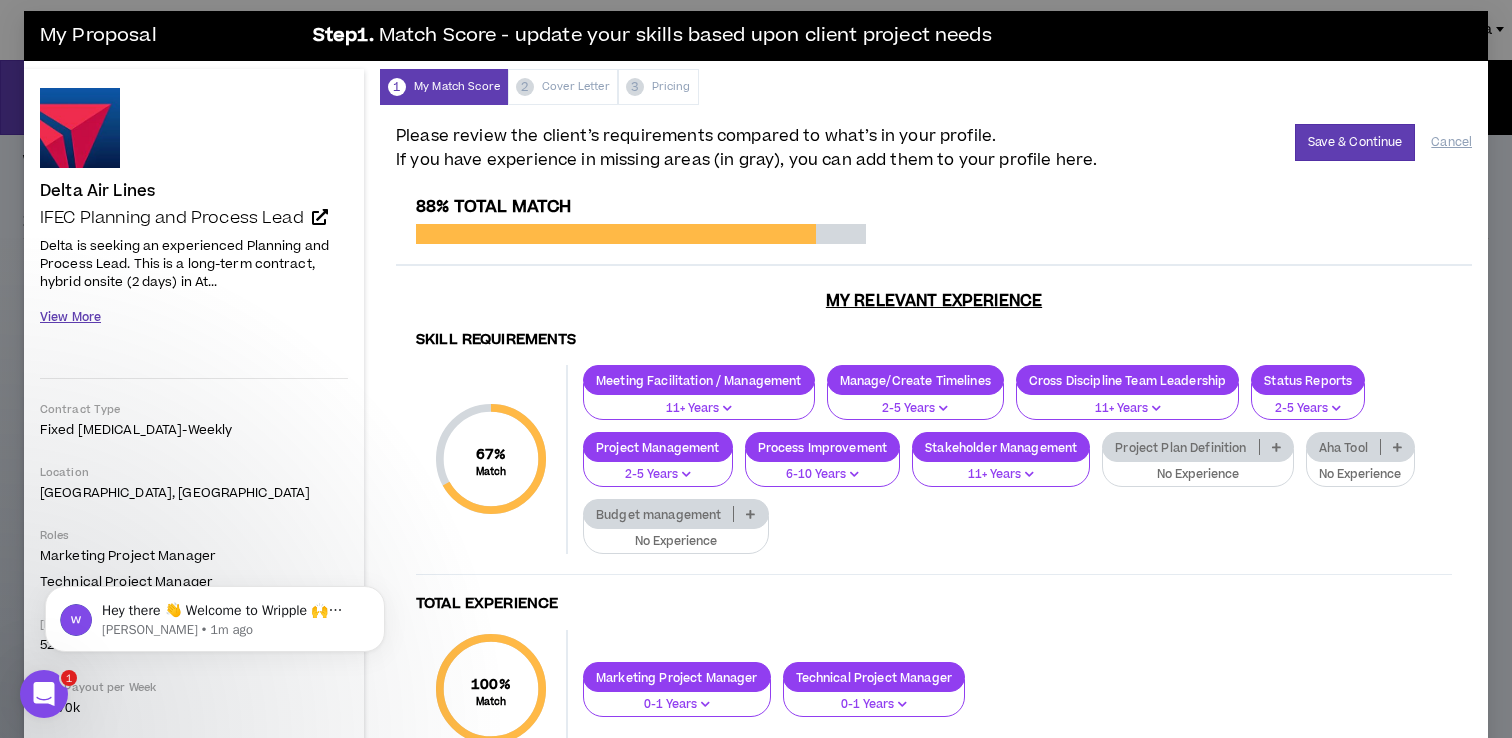 click on "View More" at bounding box center [70, 317] 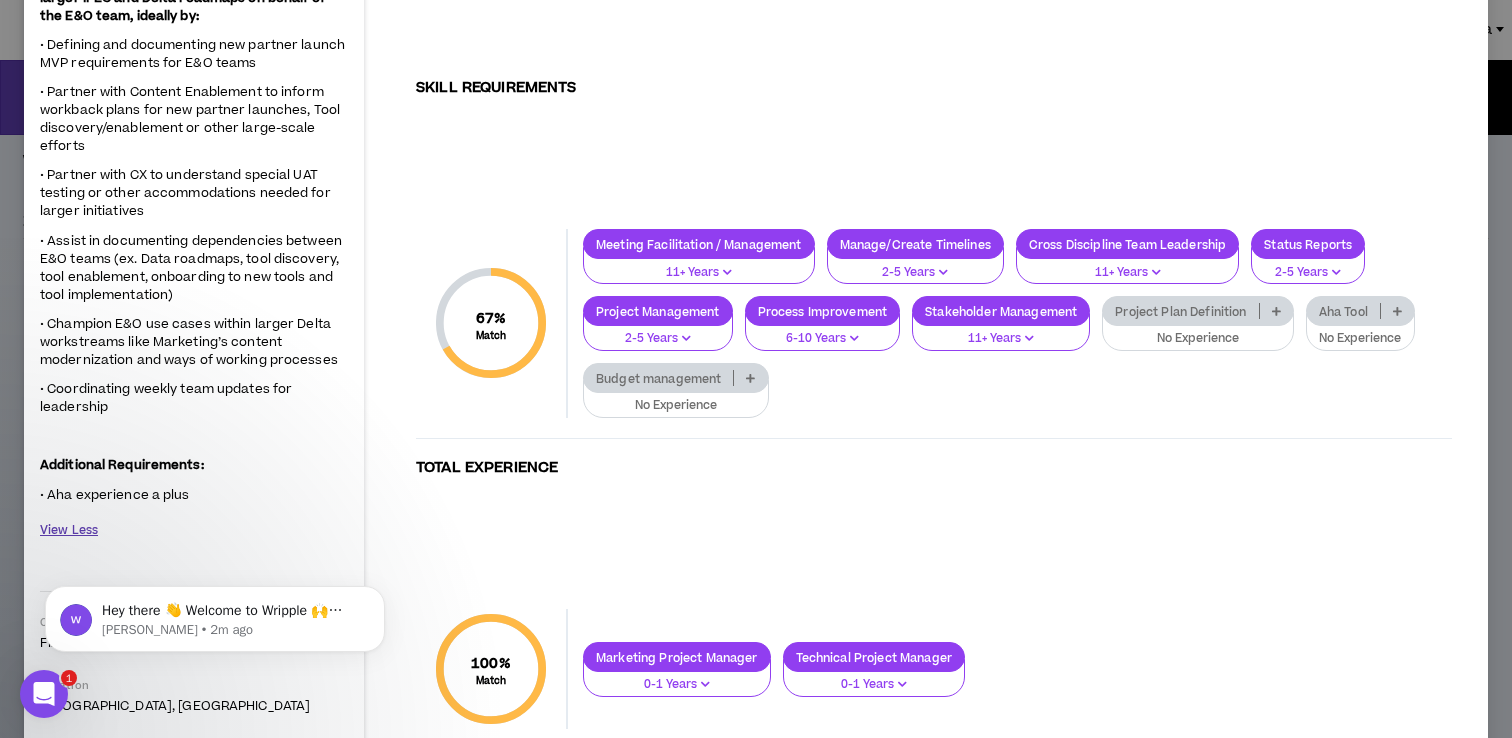 scroll, scrollTop: 1260, scrollLeft: 0, axis: vertical 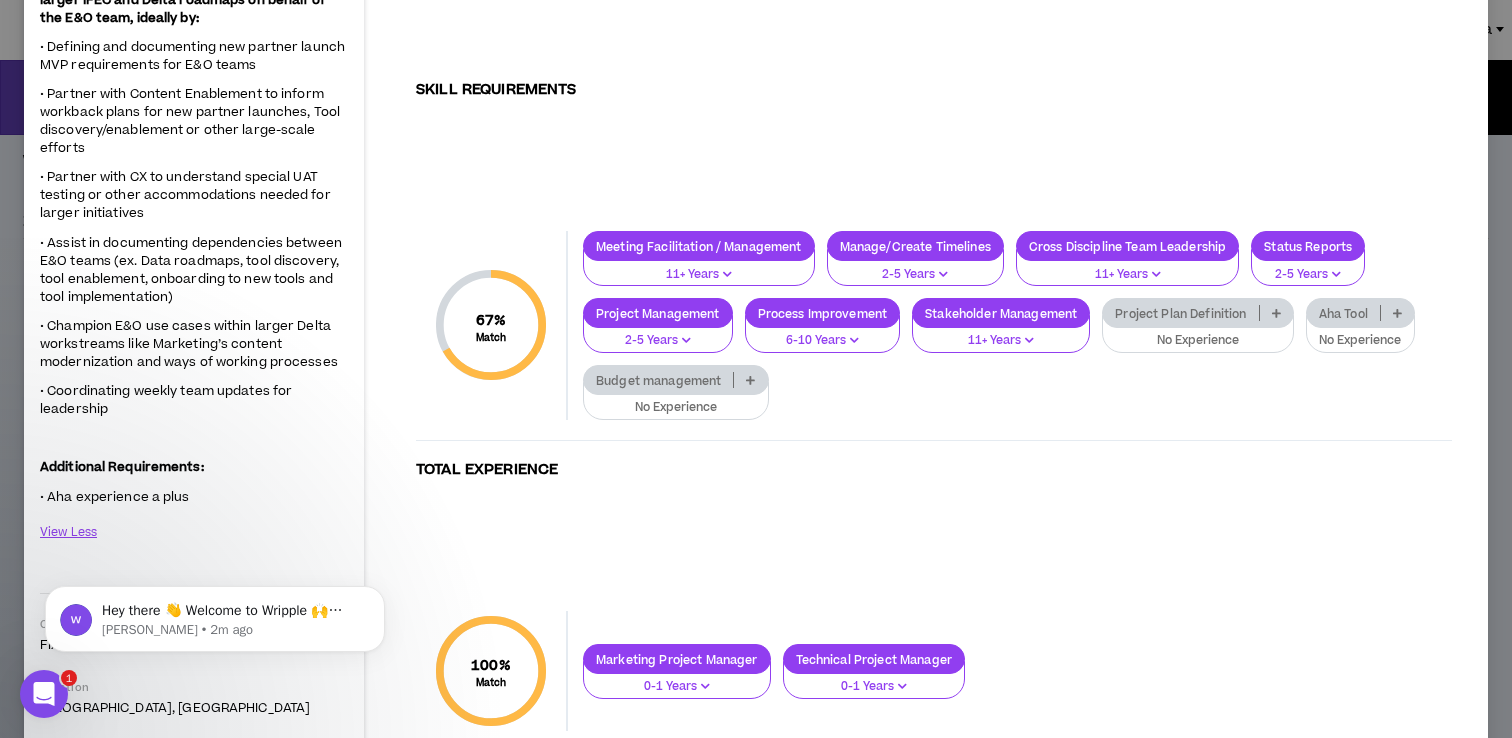 click at bounding box center (1397, 313) 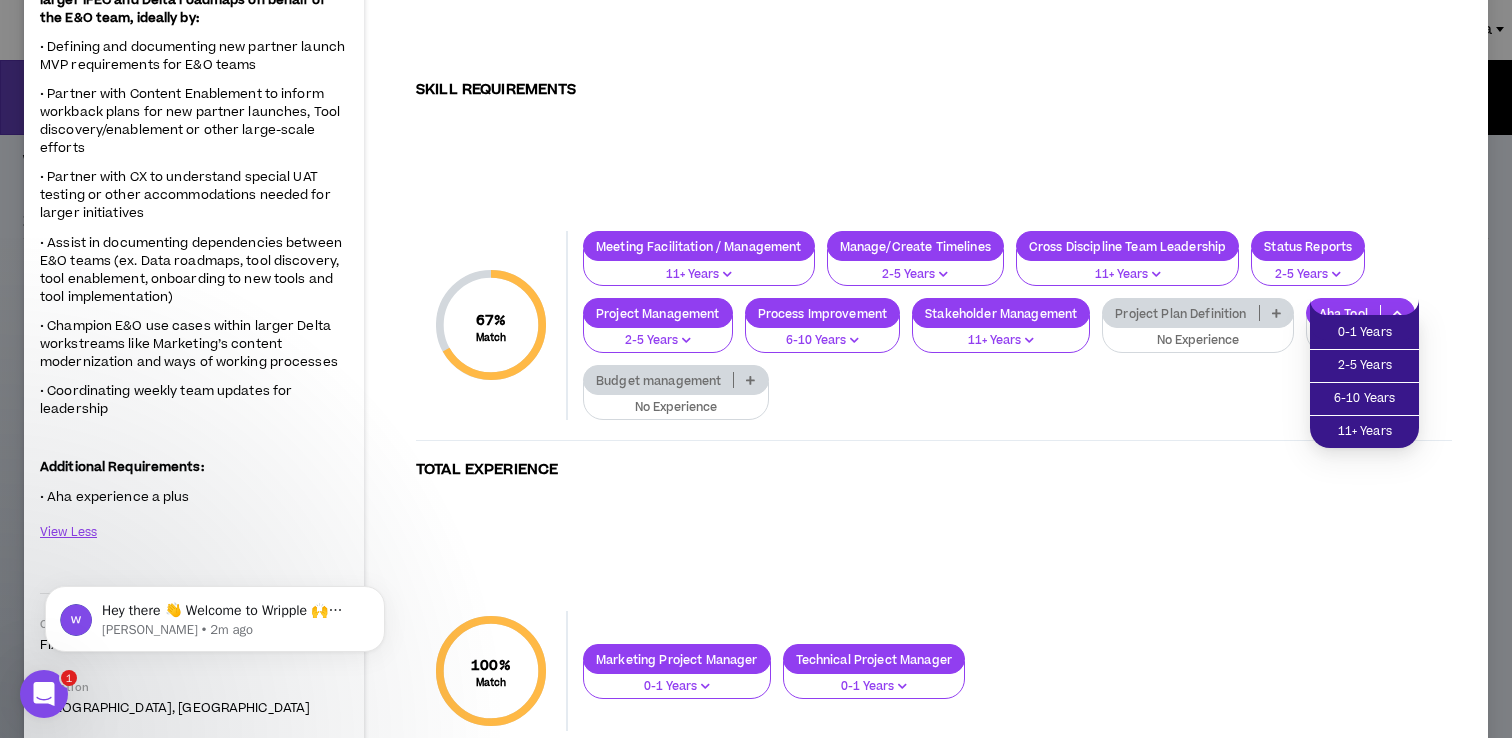 click on "Meeting Facilitation / Management 11+ Years Manage/Create Timelines 2-5 Years Cross Discipline Team Leadership 11+ Years Status Reports 2-5 Years Project Management 2-5 Years Process Improvement 6-10 Years Stakeholder Management 11+ Years Project Plan Definition No Experience Aha Tool No Experience Budget management No Experience" at bounding box center [1010, 325] 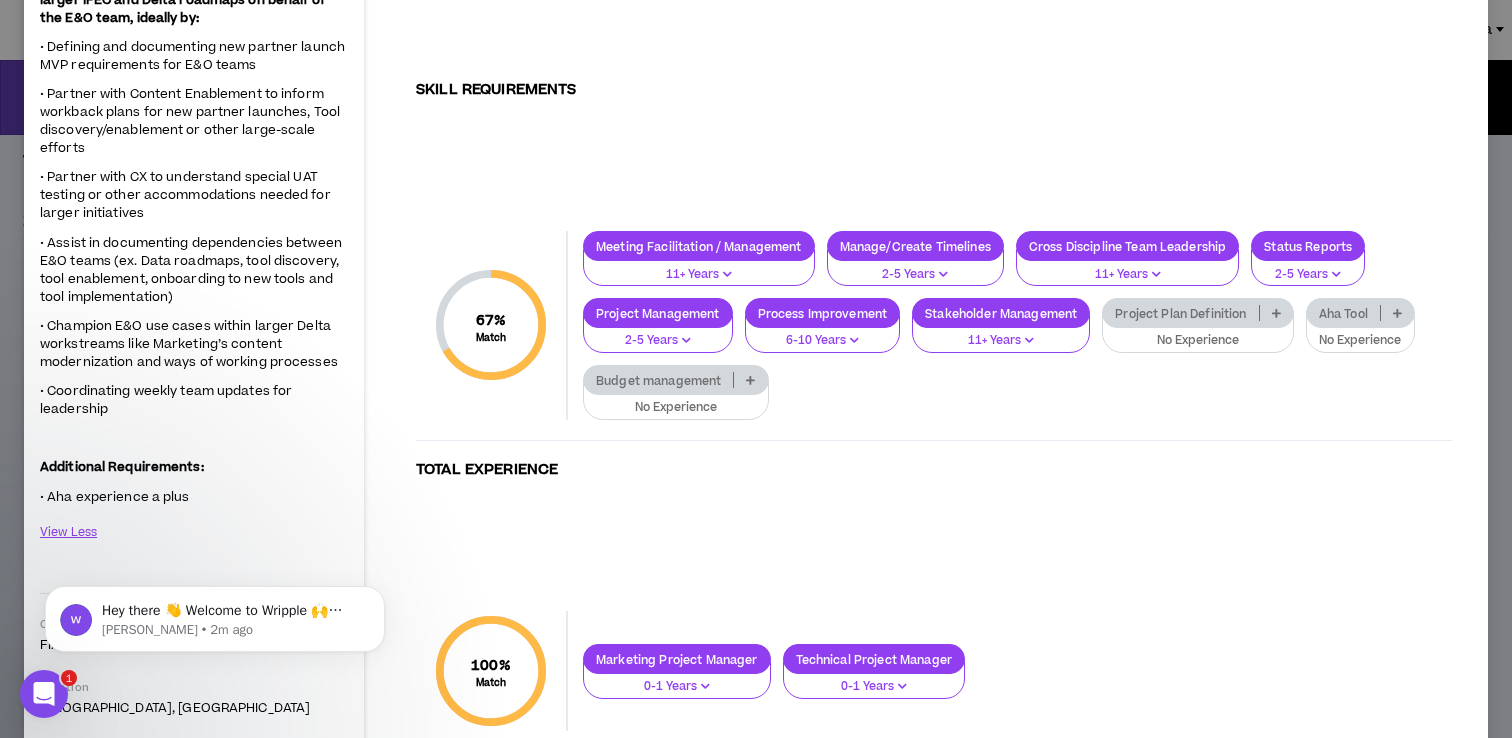 click at bounding box center [1276, 313] 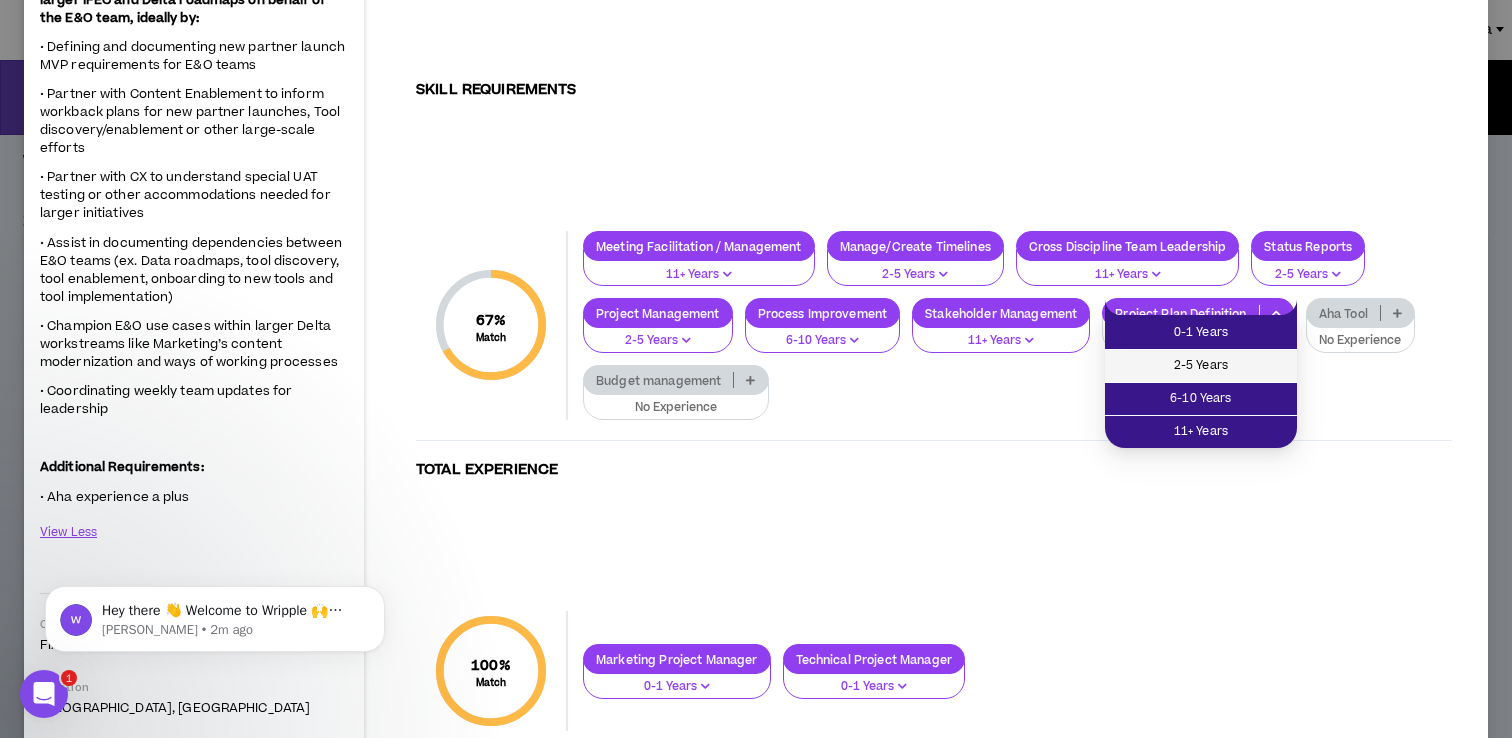 click on "2-5 Years" at bounding box center [1201, 366] 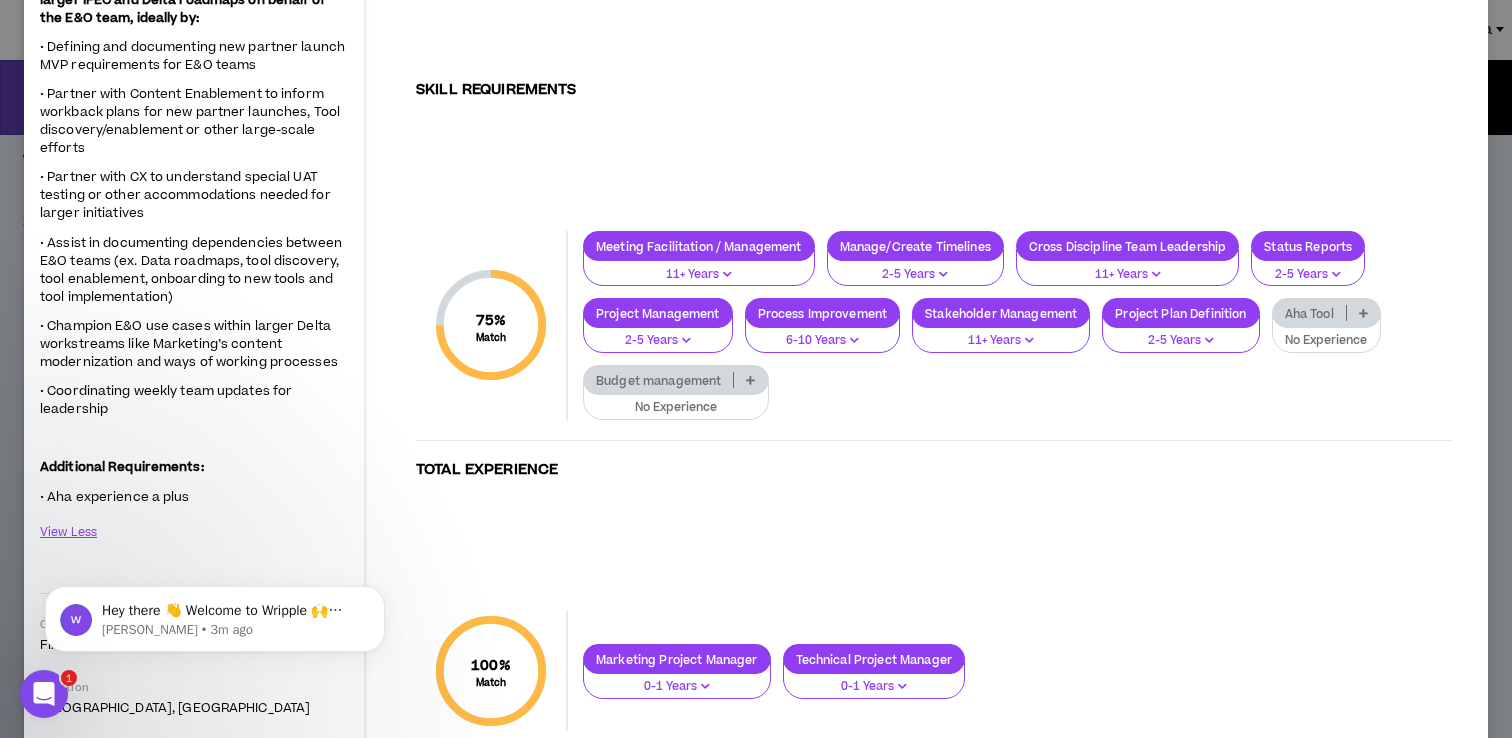 click on "11+ Years" at bounding box center [699, 275] 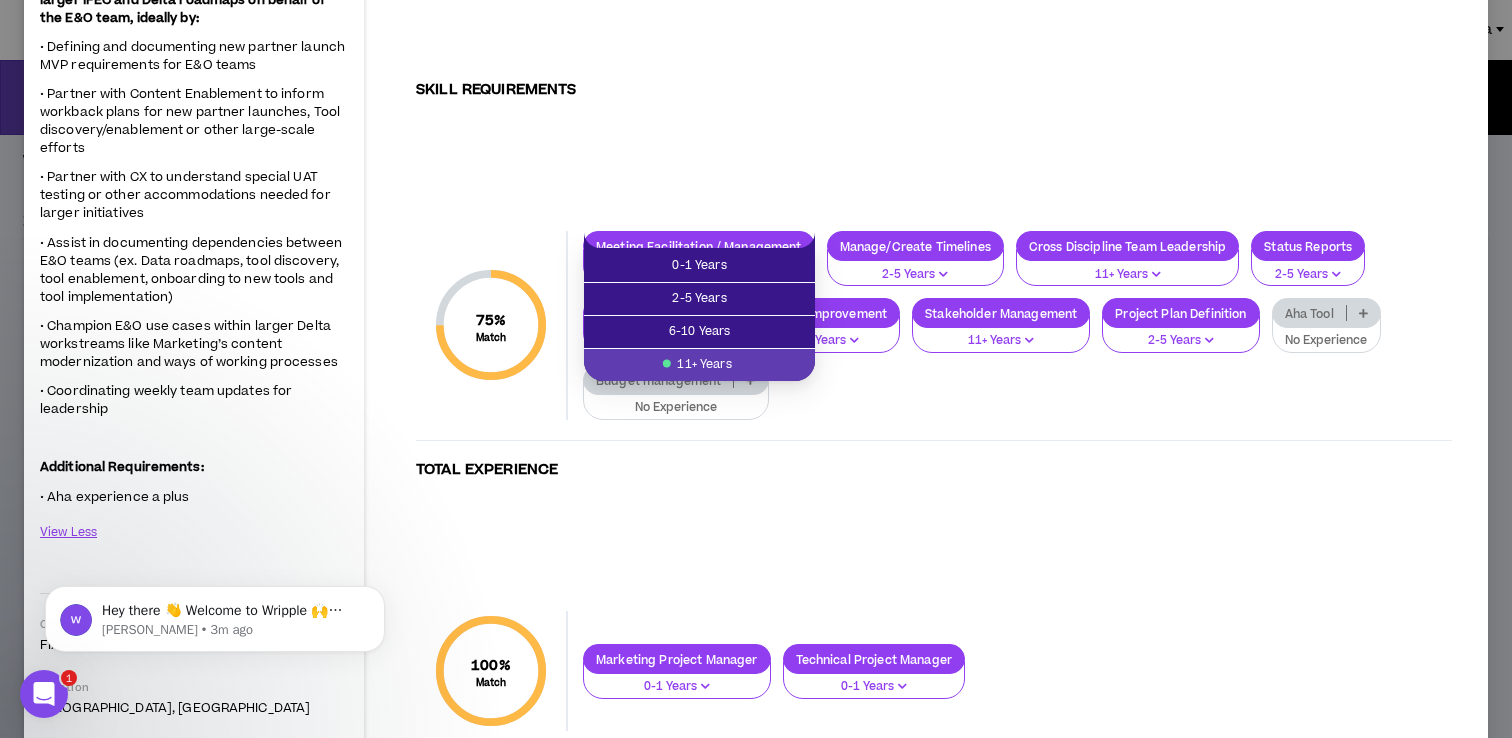 click on "Meeting Facilitation / Management 11+ Years Manage/Create Timelines 2-5 Years Cross Discipline Team Leadership 11+ Years Status Reports 2-5 Years Project Management 2-5 Years Process Improvement 6-10 Years Stakeholder Management 11+ Years Project Plan Definition 2-5 Years Aha Tool No Experience Budget management No Experience" at bounding box center [1010, 325] 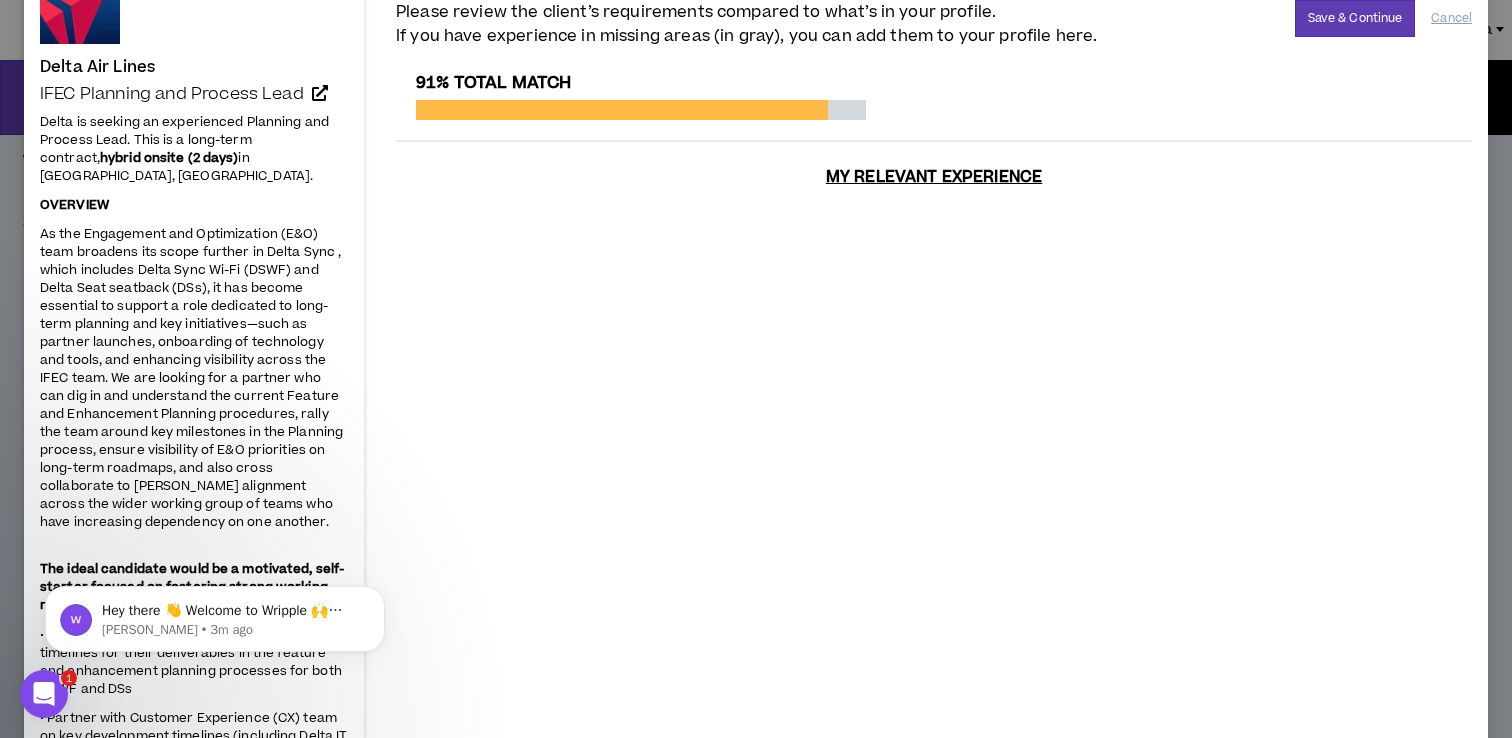 scroll, scrollTop: 0, scrollLeft: 0, axis: both 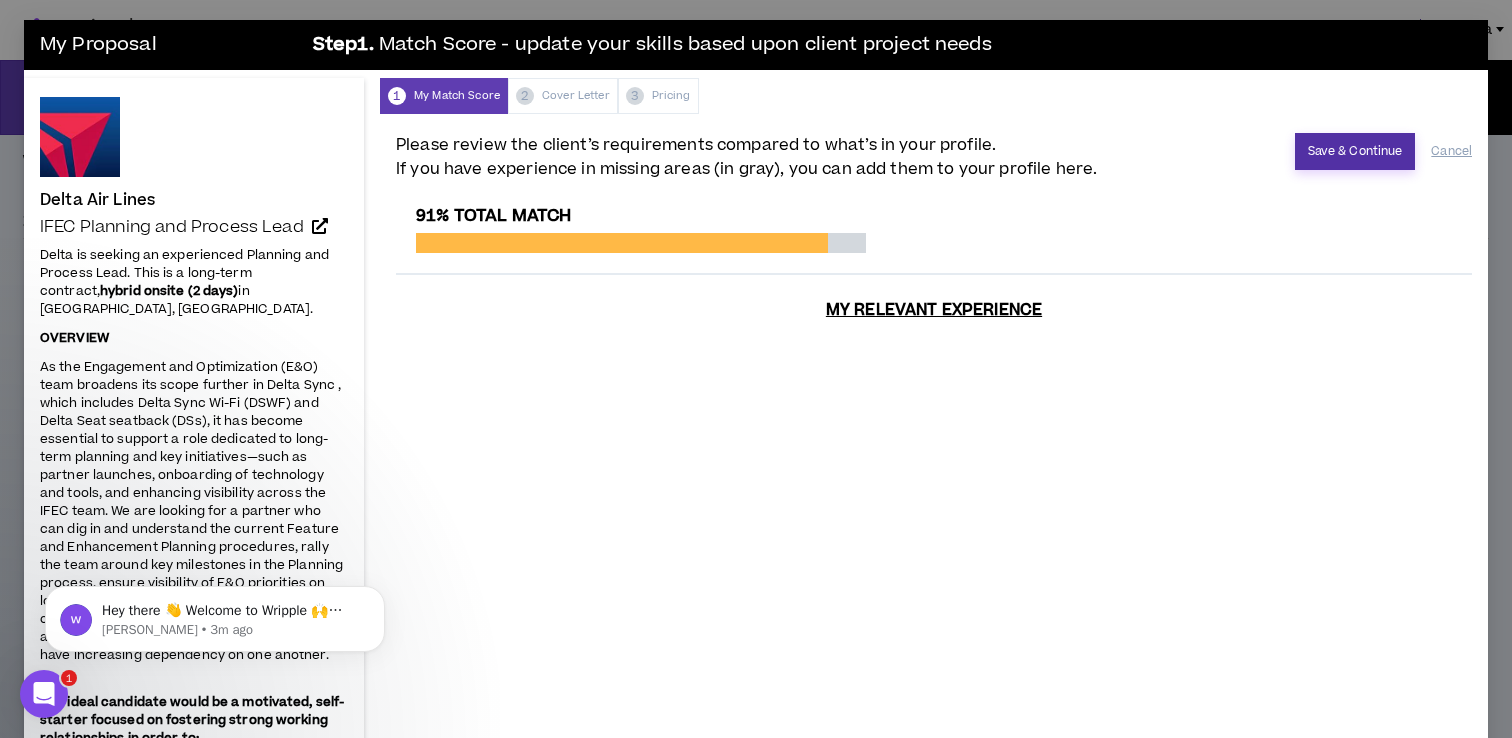 click on "Save & Continue" at bounding box center [1355, 151] 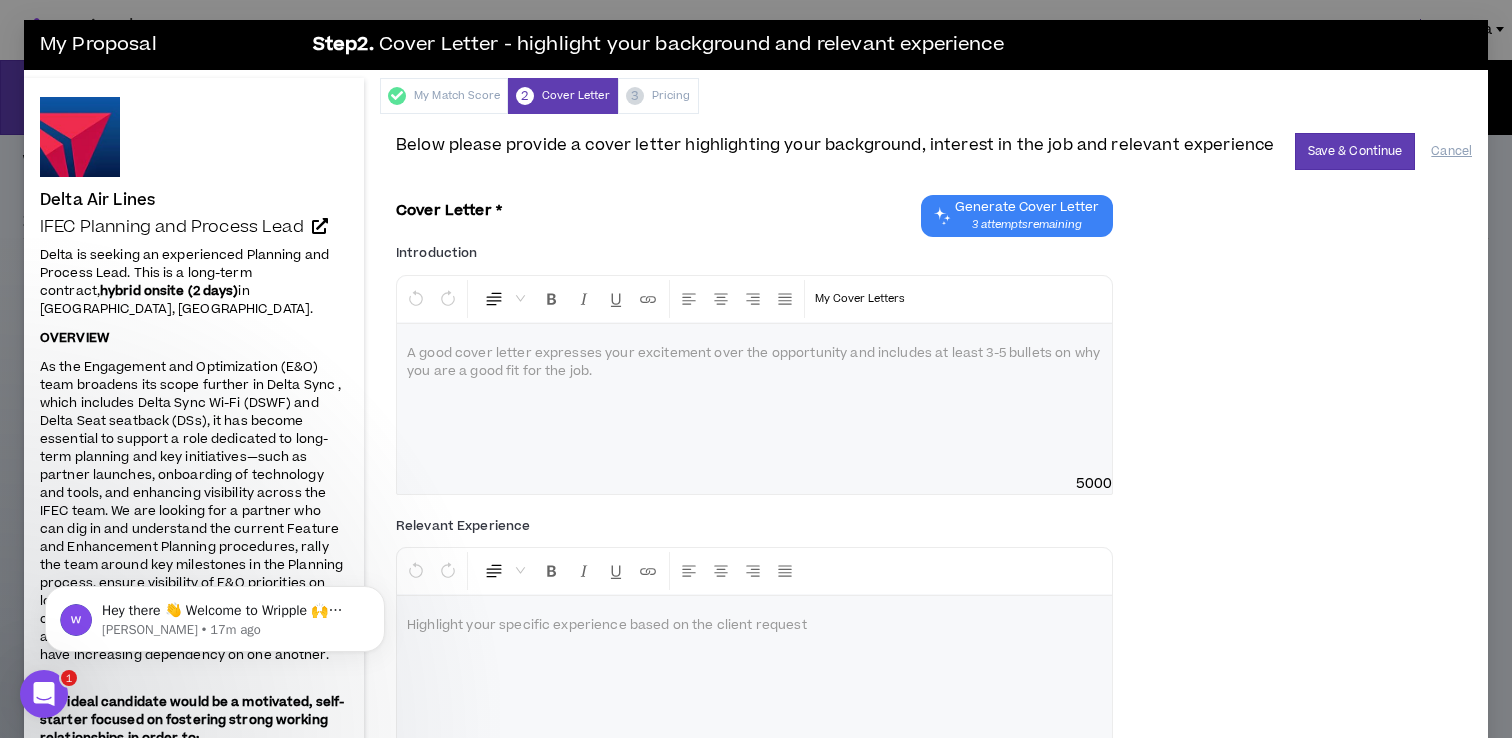 click at bounding box center [754, 399] 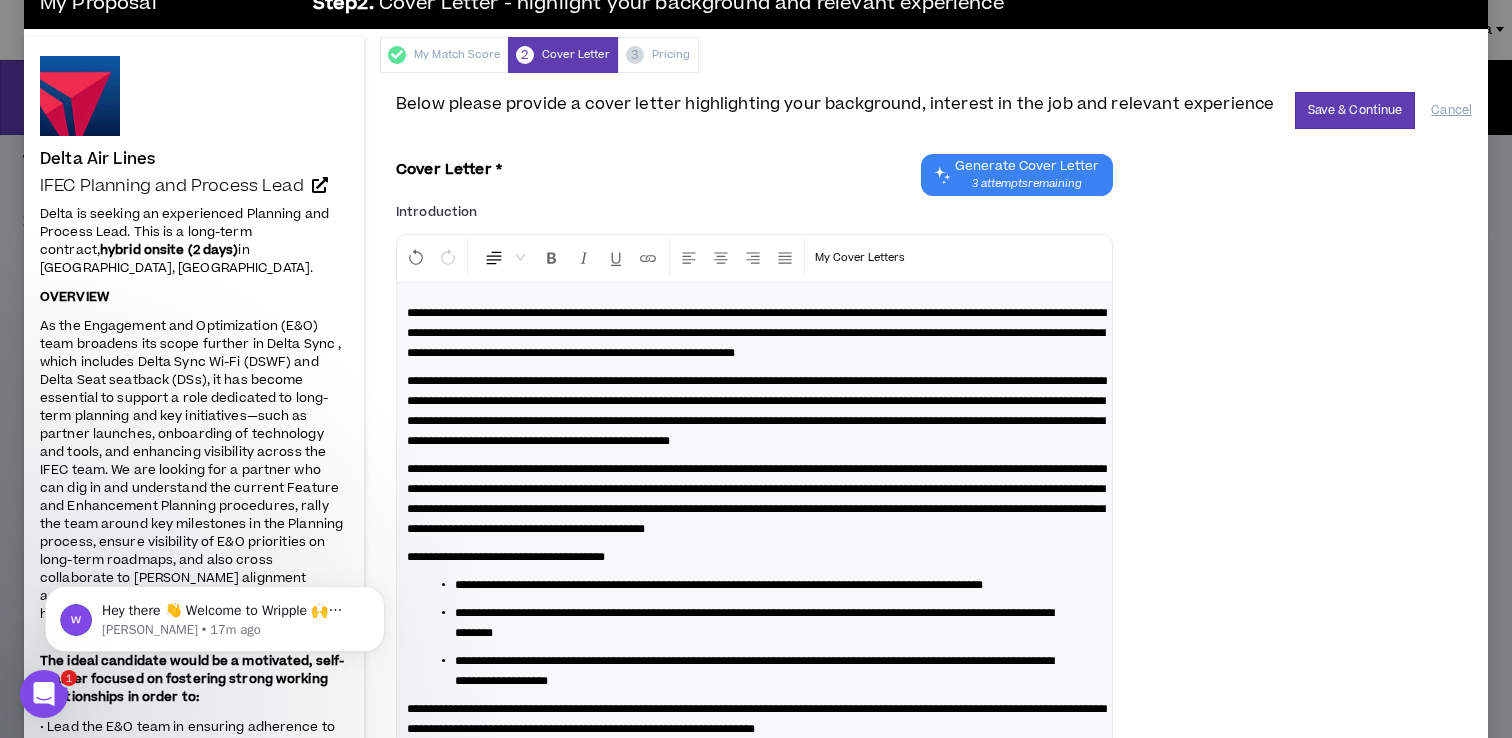 scroll, scrollTop: 40, scrollLeft: 0, axis: vertical 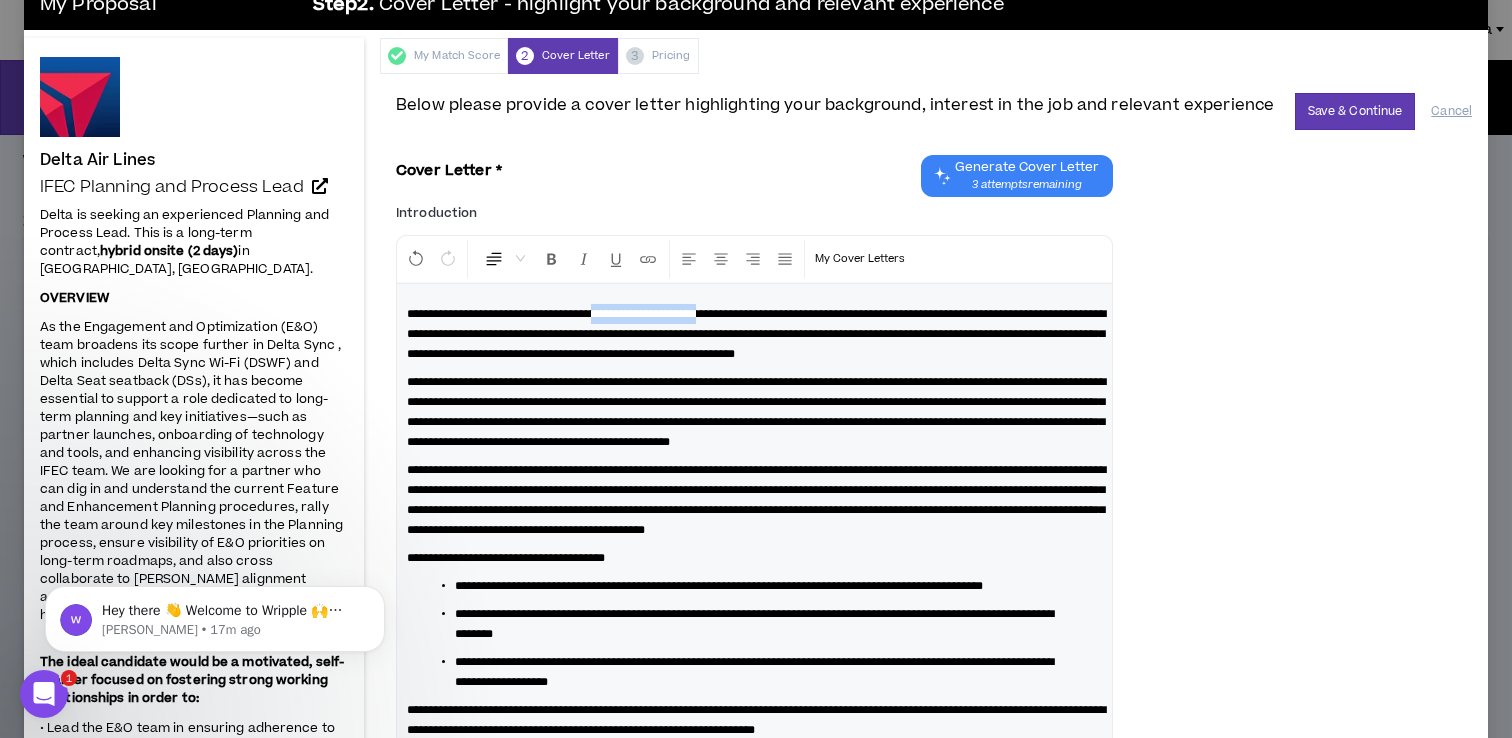 drag, startPoint x: 776, startPoint y: 312, endPoint x: 628, endPoint y: 310, distance: 148.01352 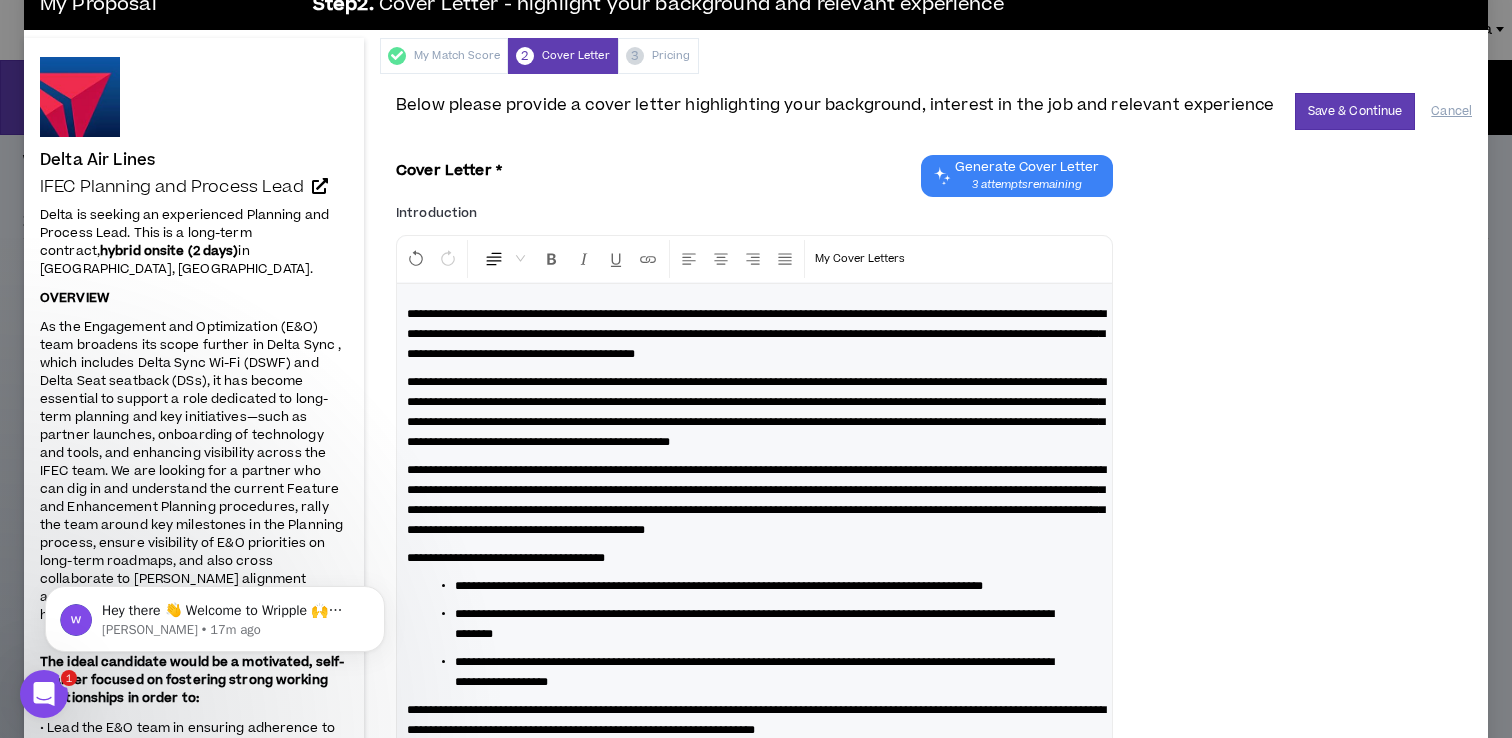 type 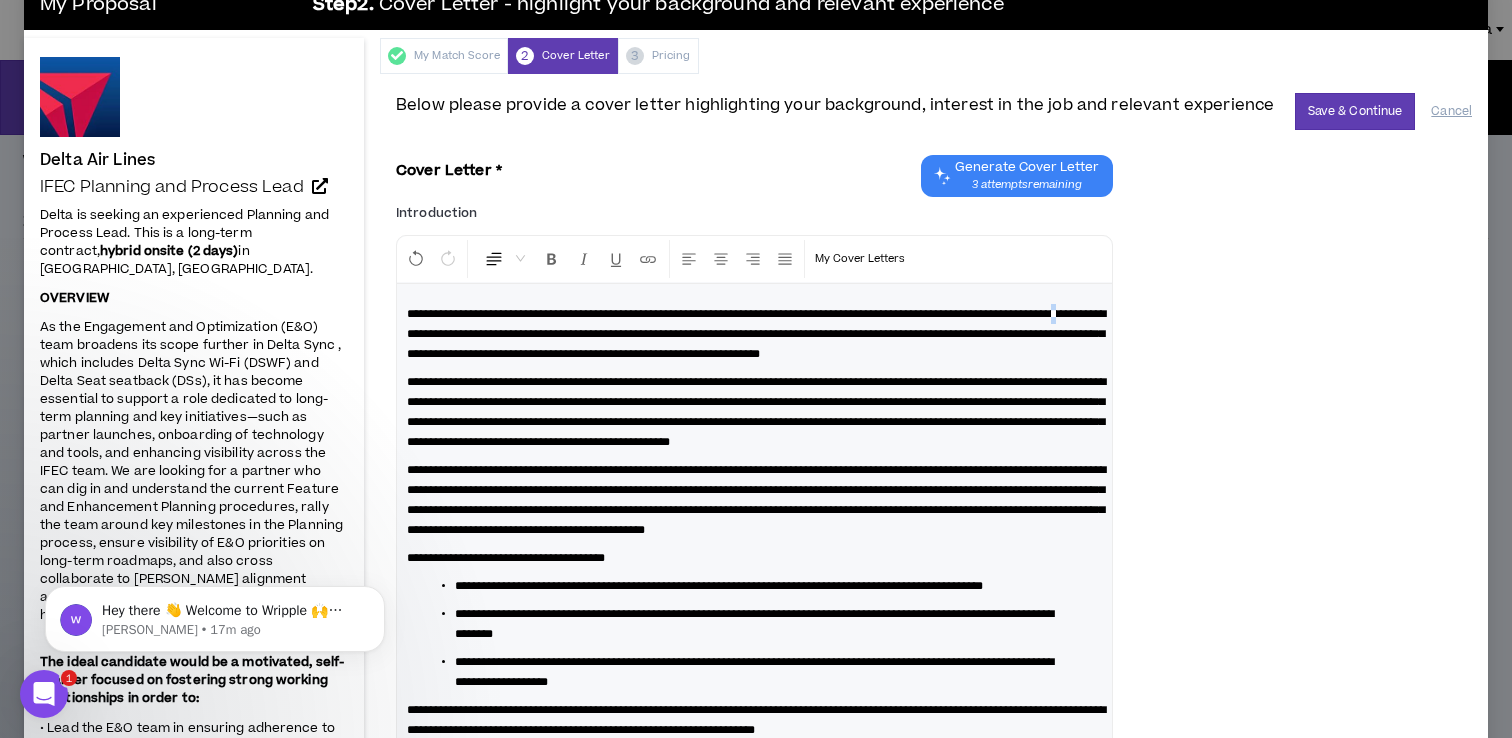 click on "**********" at bounding box center [756, 334] 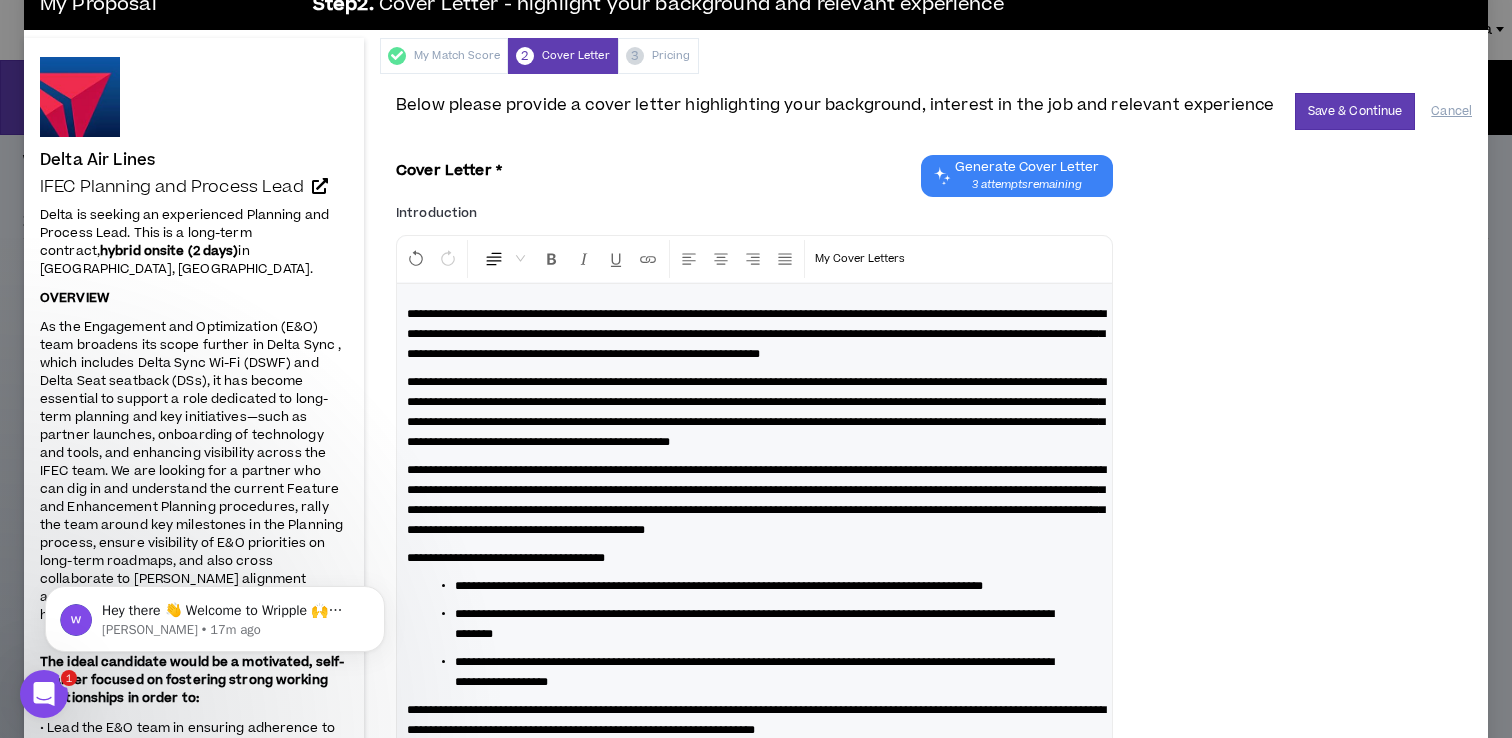 click on "**********" at bounding box center (756, 334) 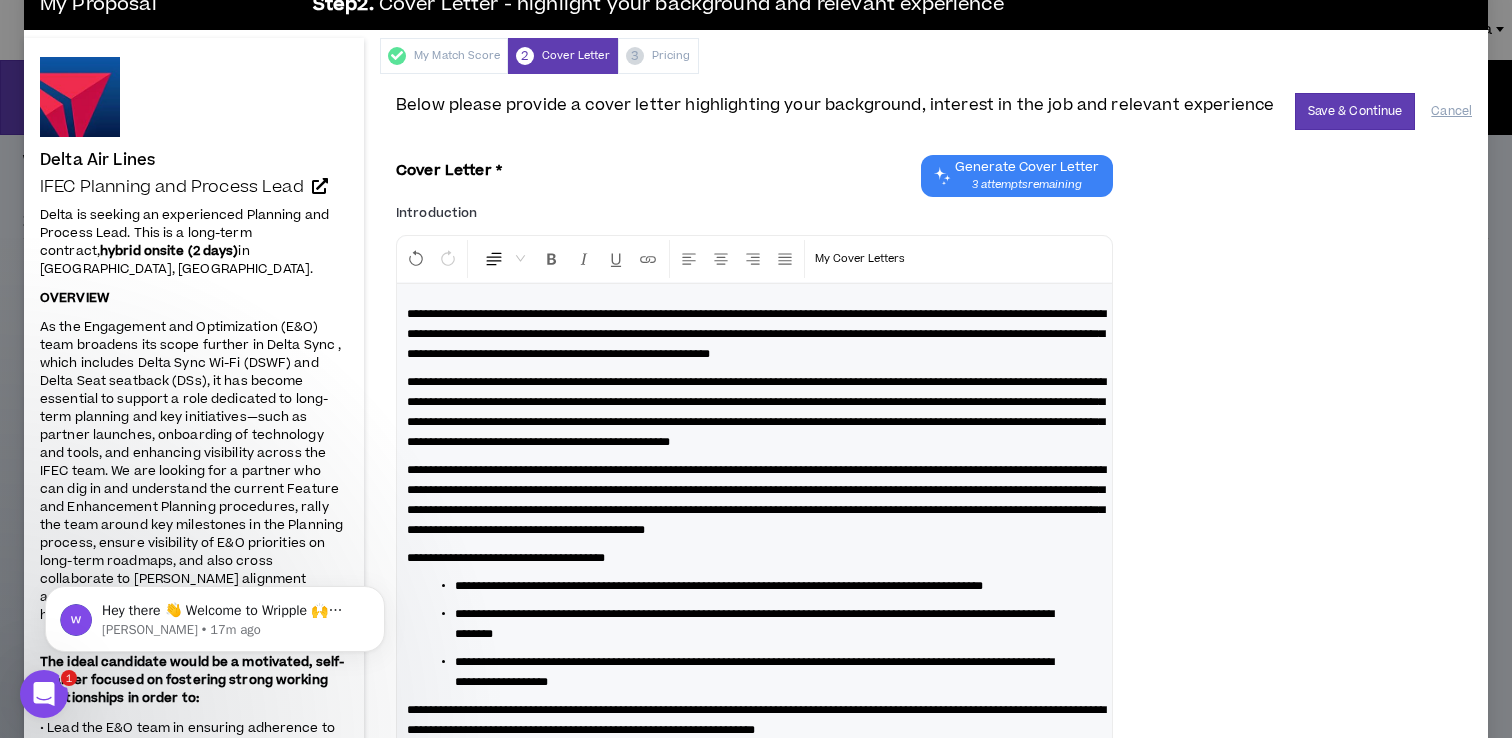 click on "**********" at bounding box center (756, 334) 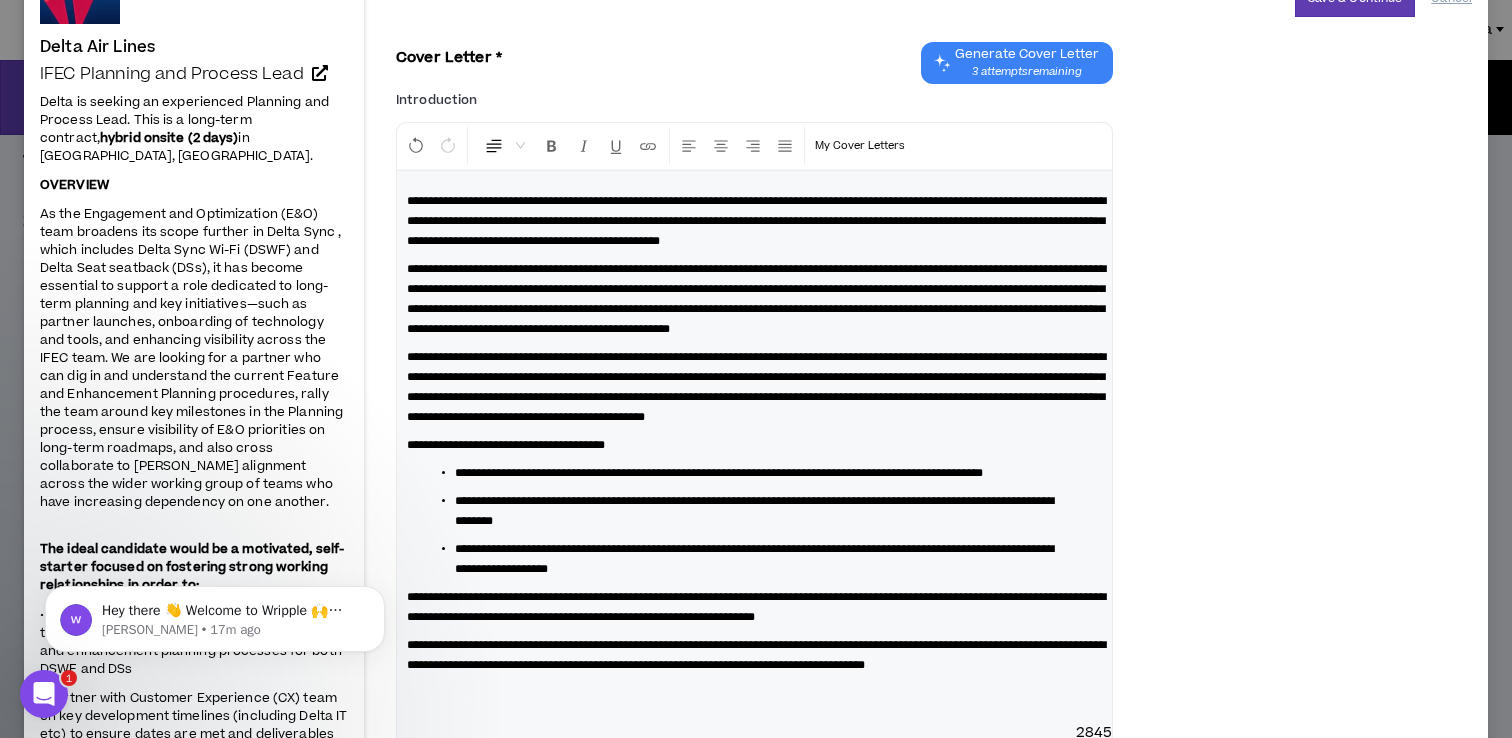 scroll, scrollTop: 157, scrollLeft: 0, axis: vertical 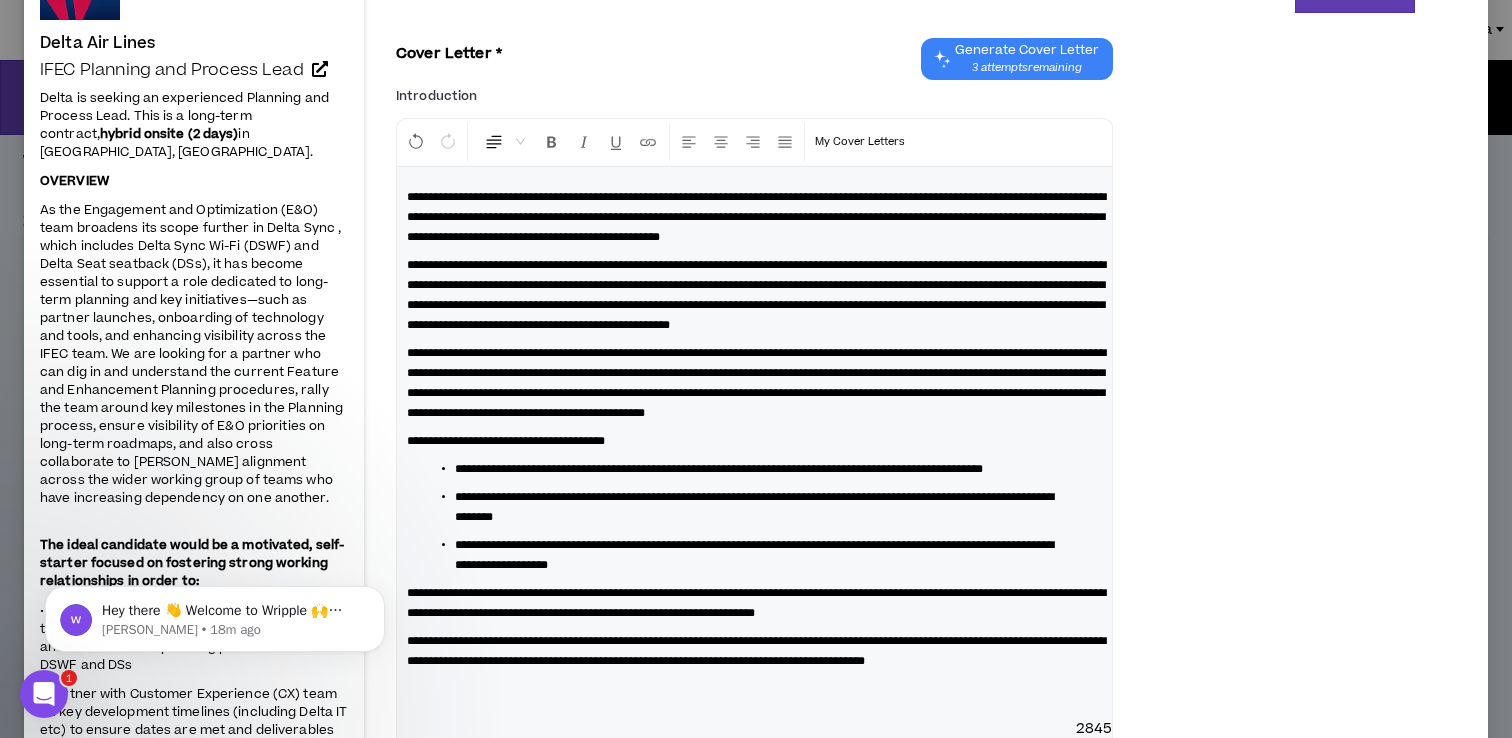 click on "**********" at bounding box center [756, 295] 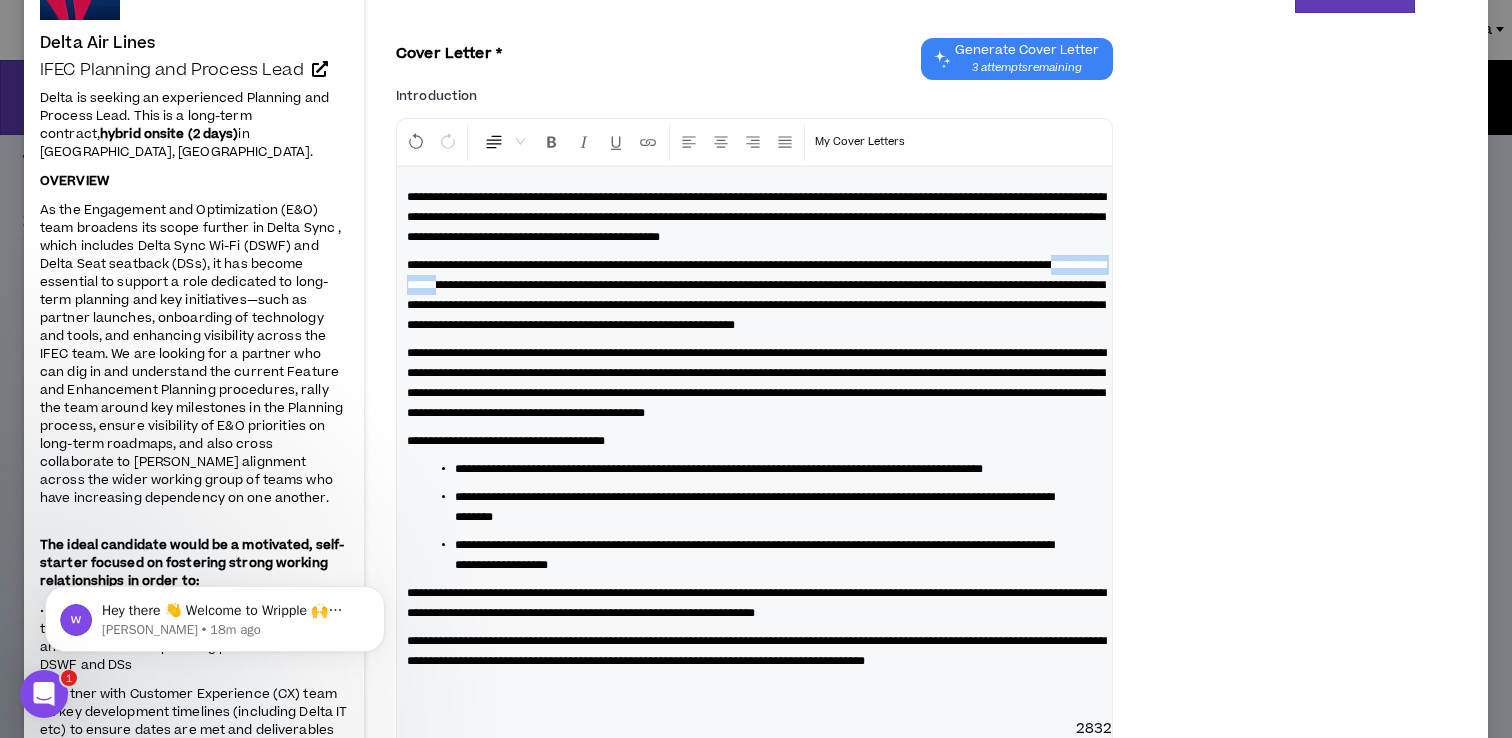 drag, startPoint x: 703, startPoint y: 304, endPoint x: 585, endPoint y: 300, distance: 118.06778 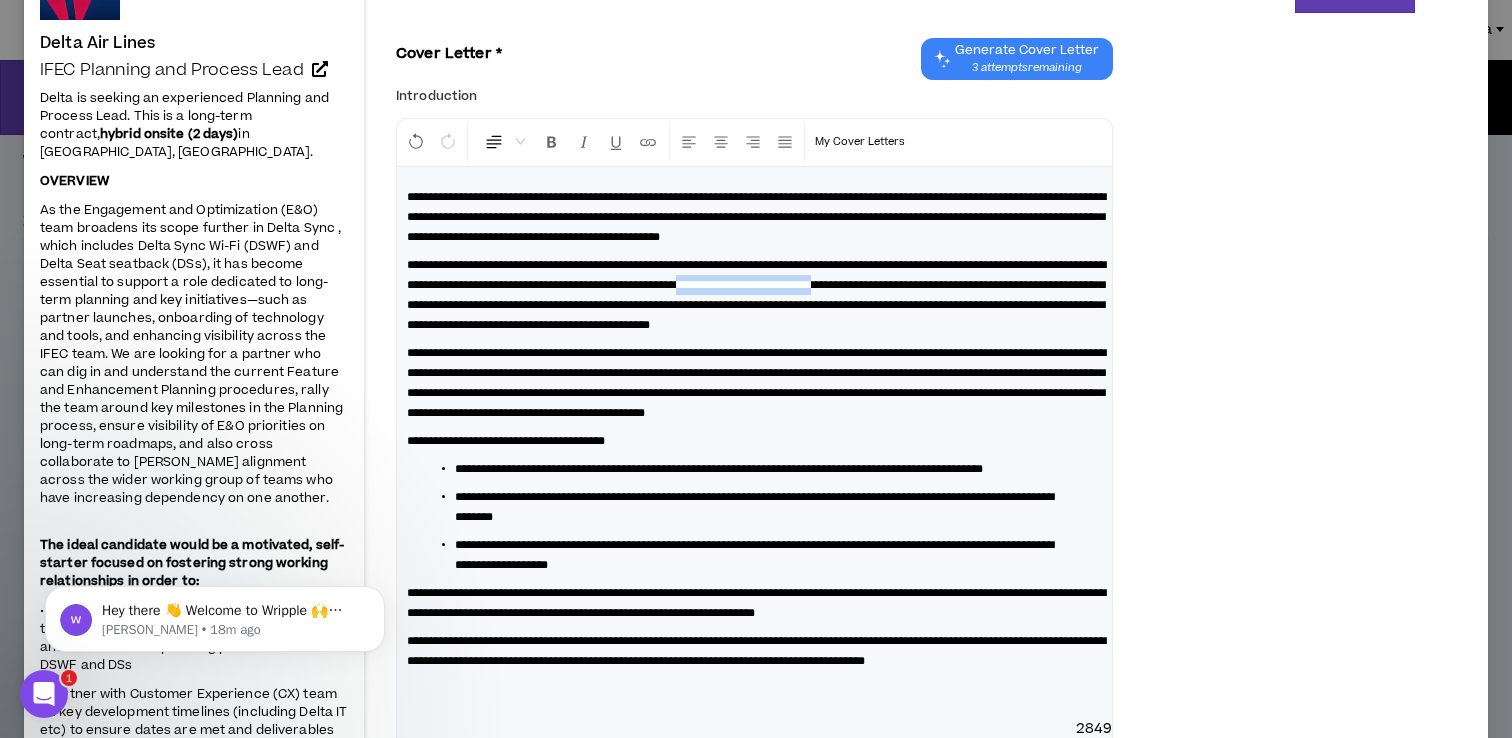 drag, startPoint x: 548, startPoint y: 321, endPoint x: 985, endPoint y: 300, distance: 437.50427 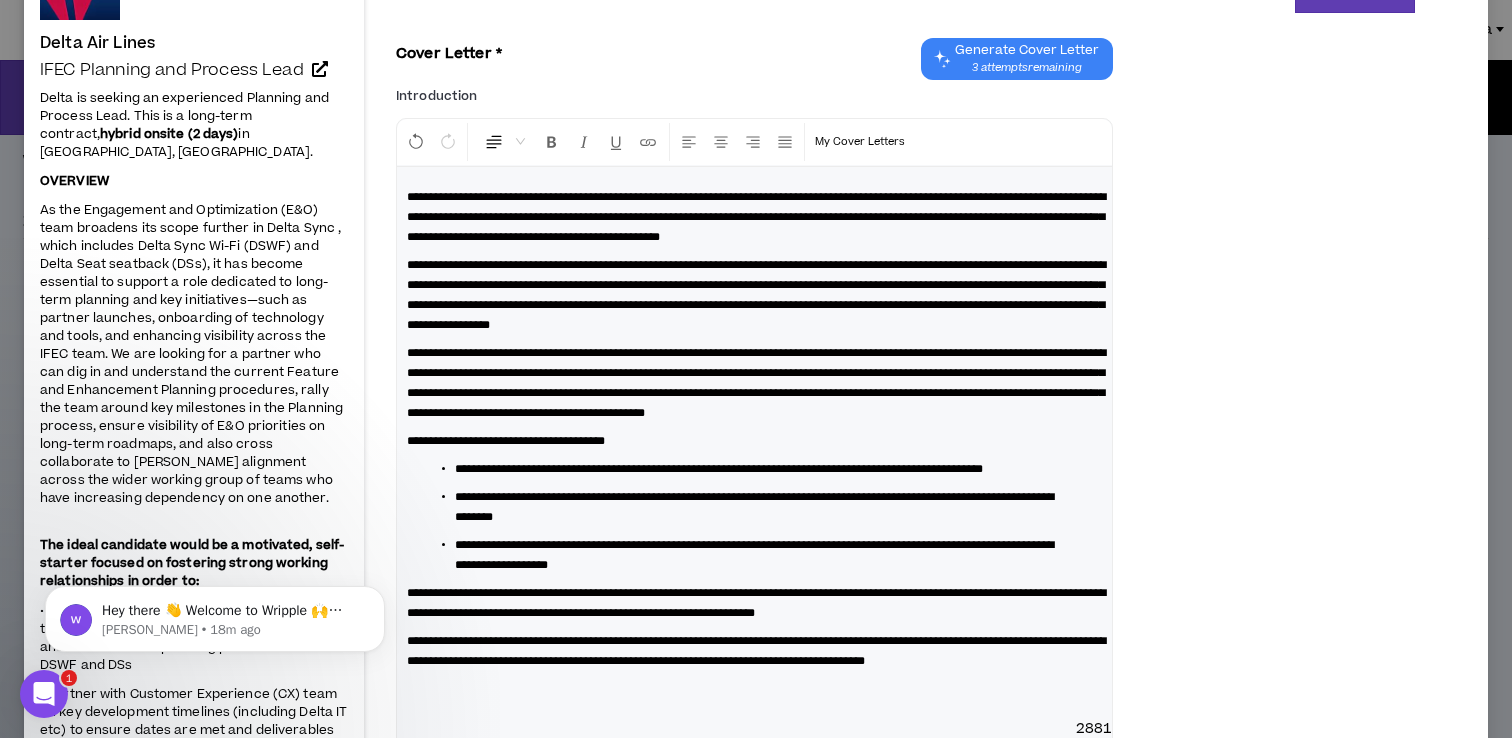 click on "**********" at bounding box center (756, 295) 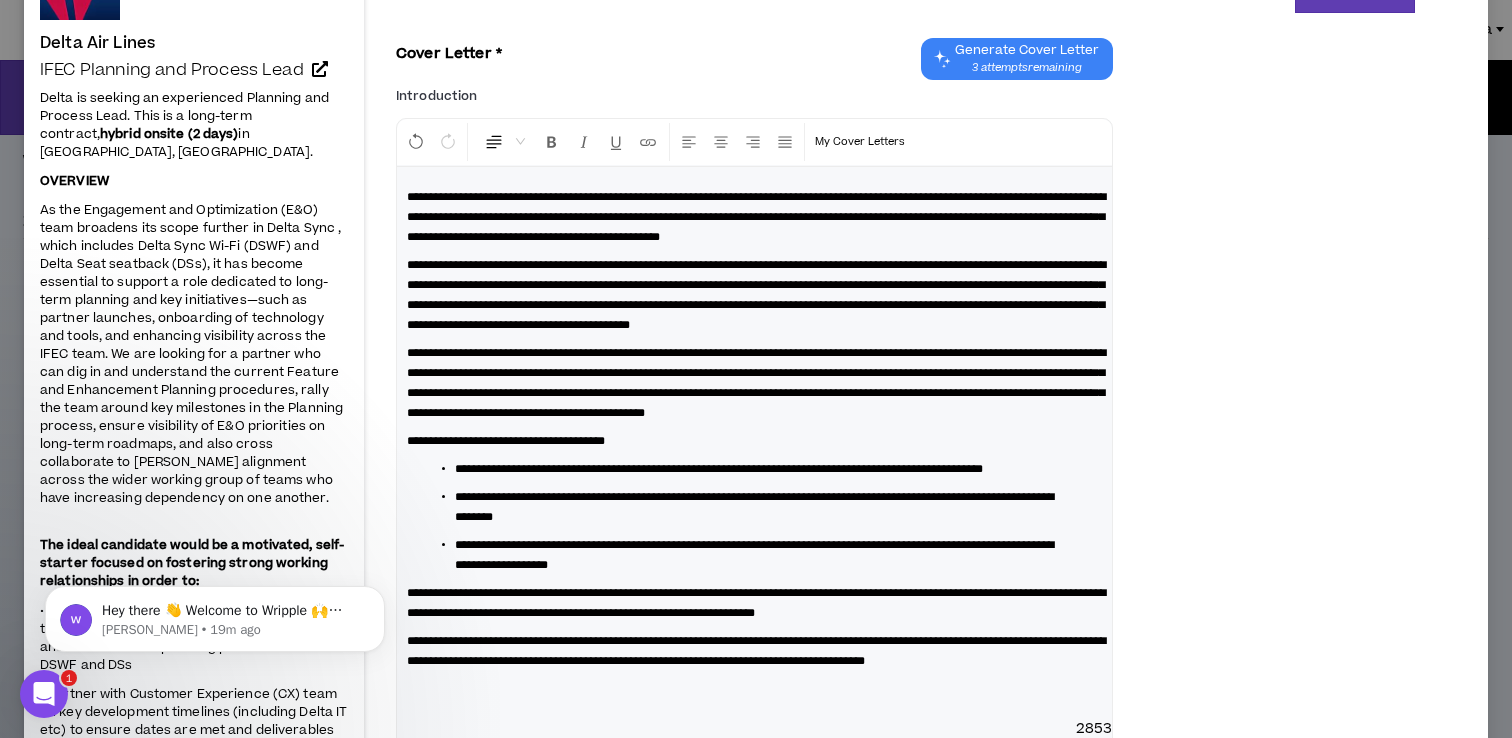 click on "**********" at bounding box center [756, 295] 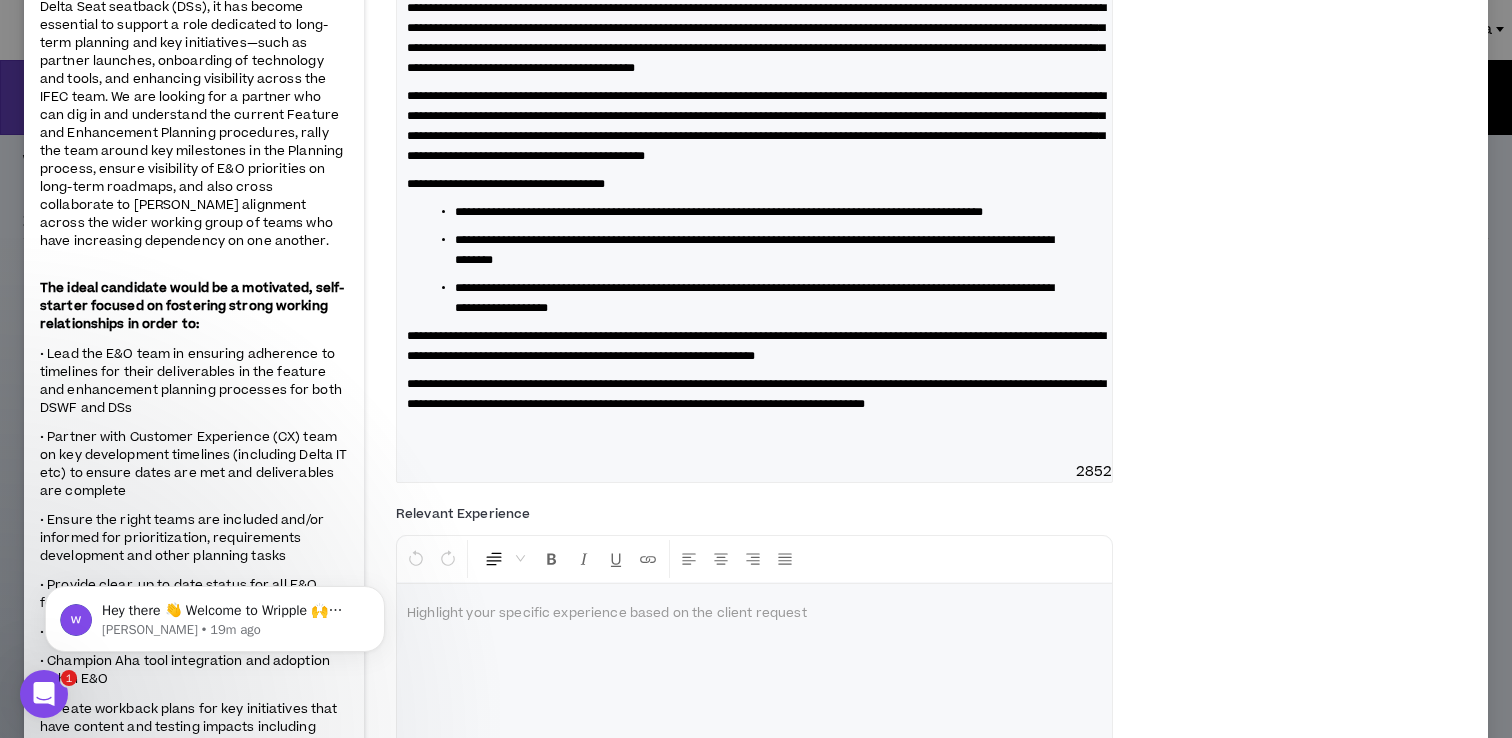 scroll, scrollTop: 417, scrollLeft: 0, axis: vertical 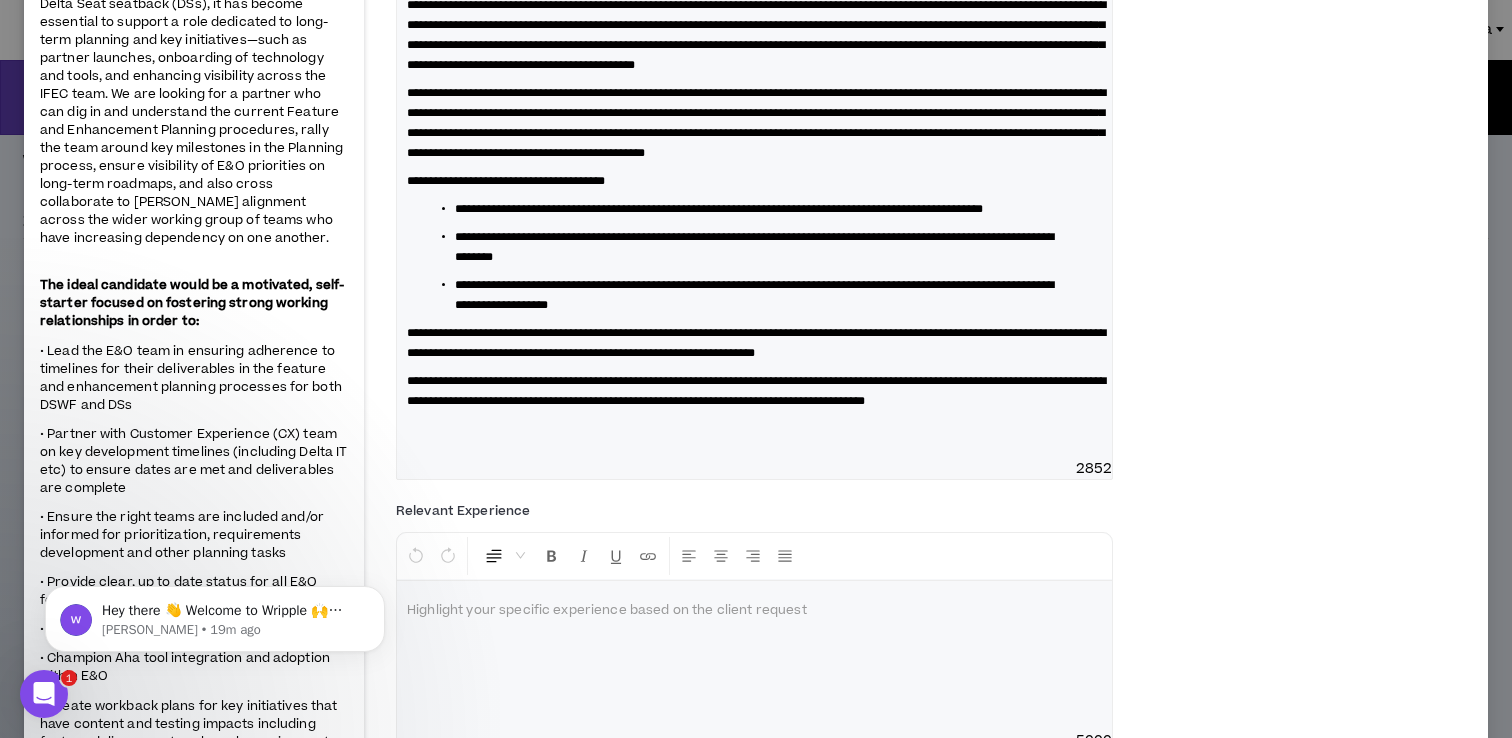 click on "**********" at bounding box center [756, 391] 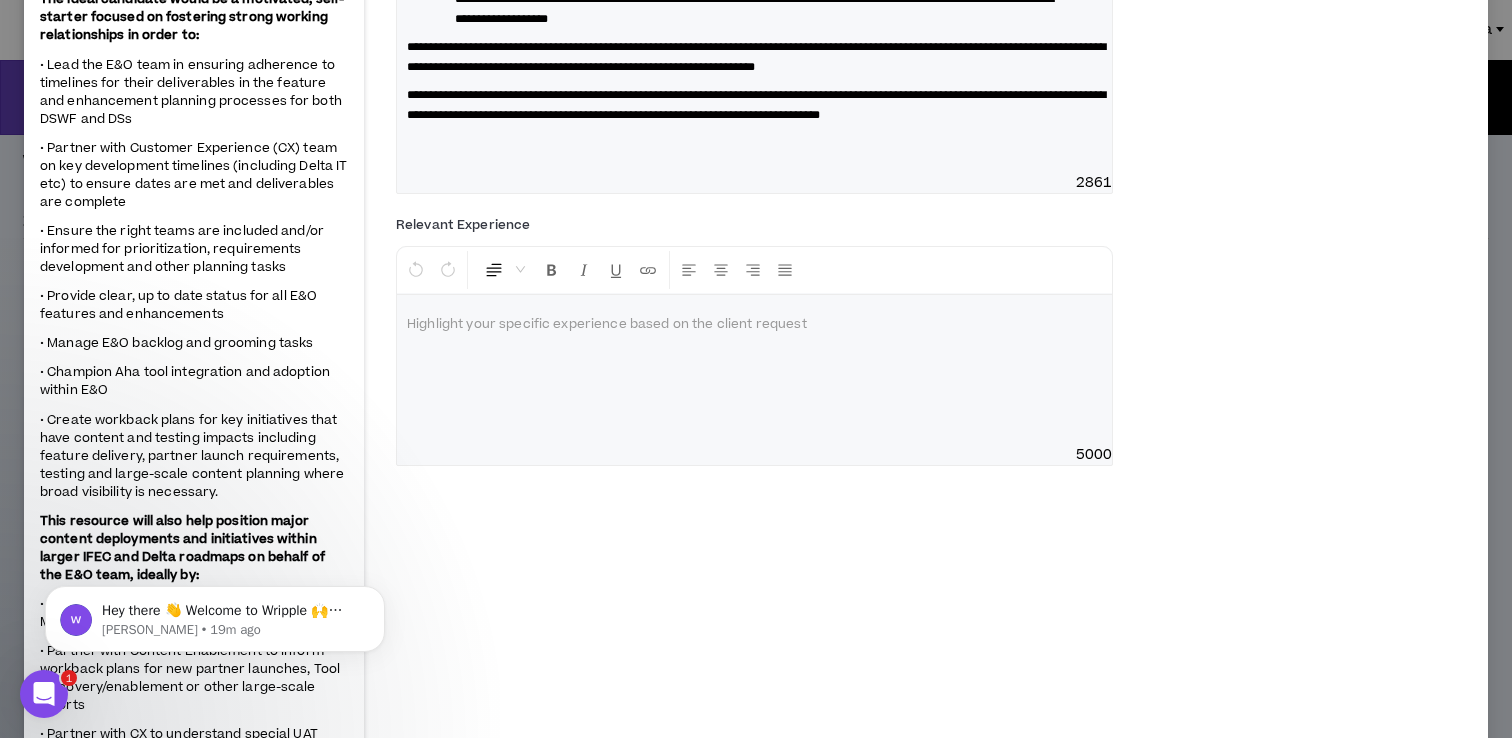 scroll, scrollTop: 513, scrollLeft: 0, axis: vertical 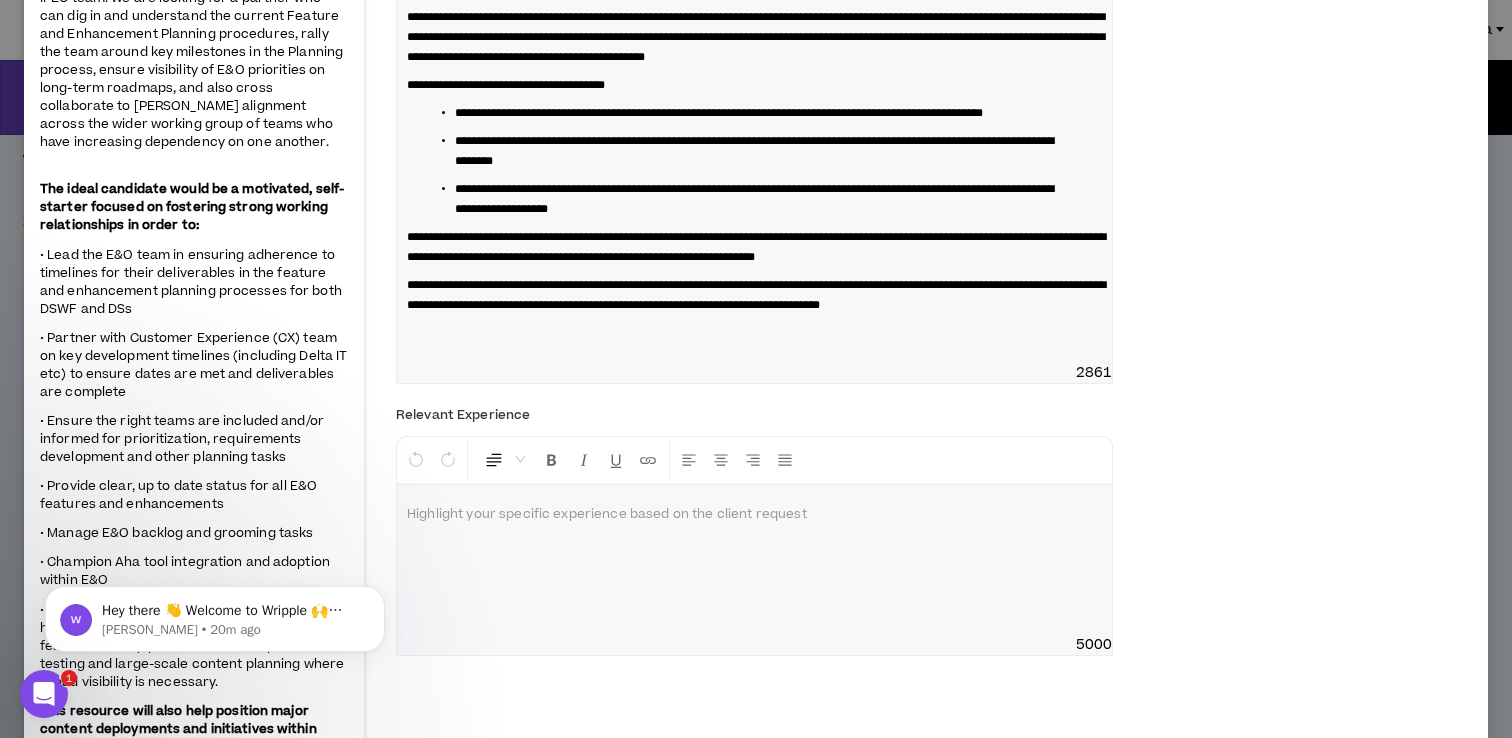 click at bounding box center [754, 515] 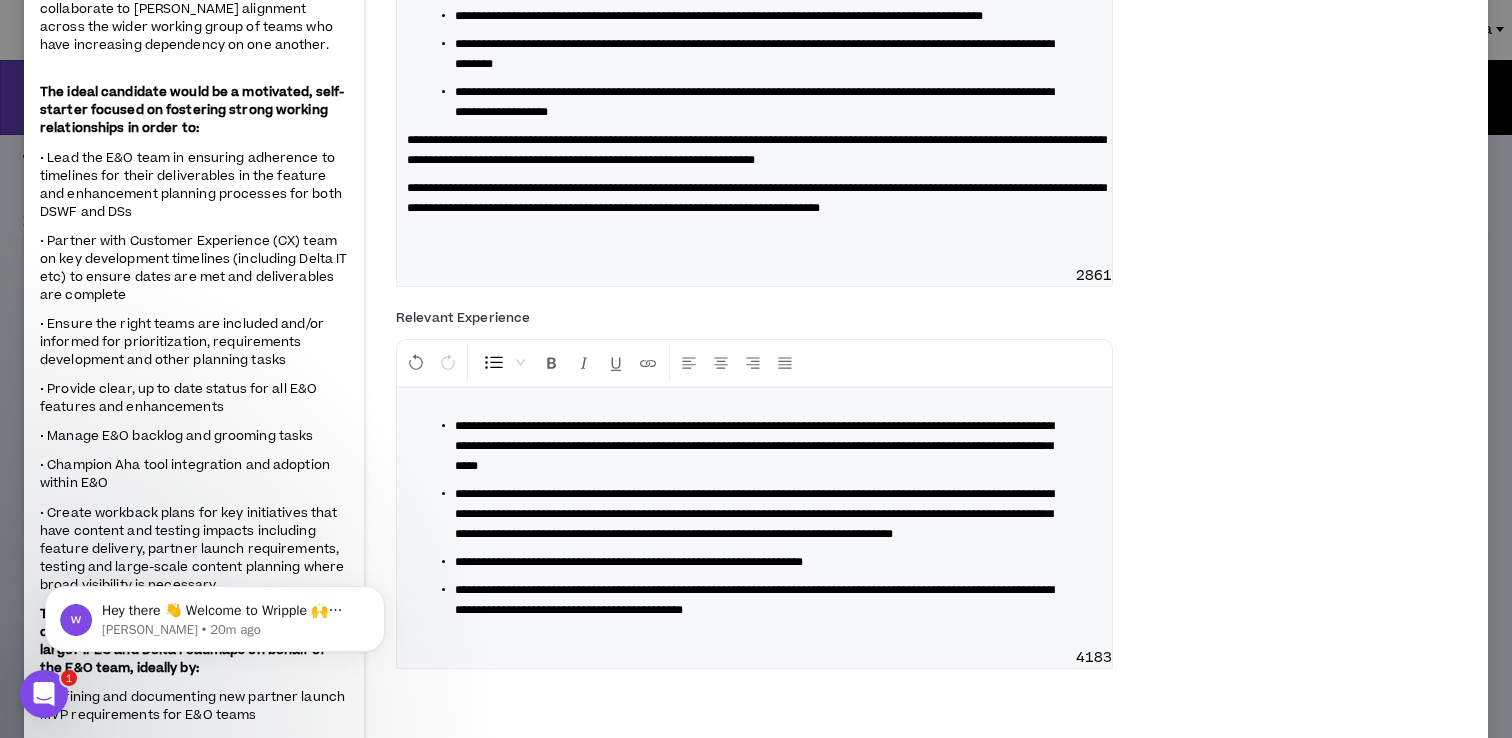 click on "**********" at bounding box center (754, 446) 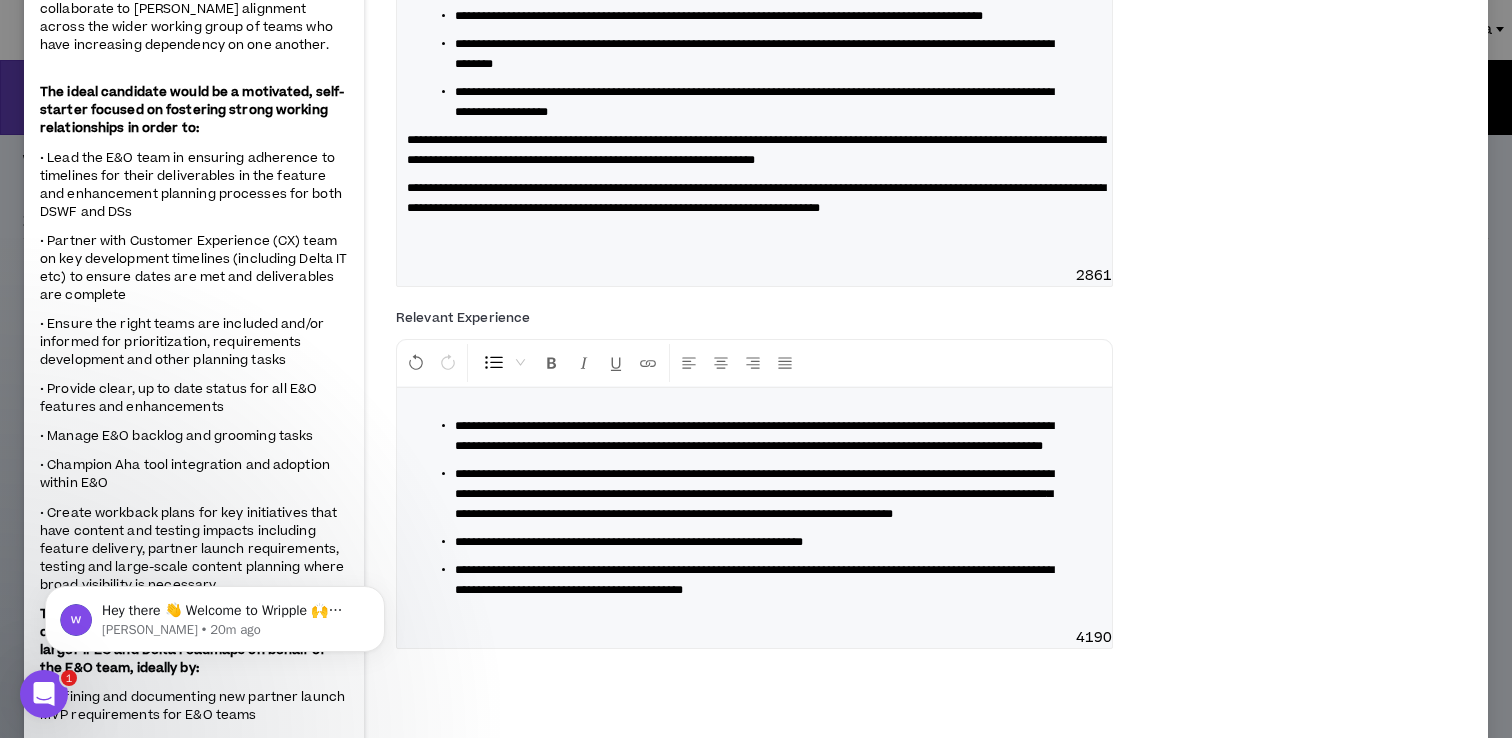 click on "**********" at bounding box center (754, 494) 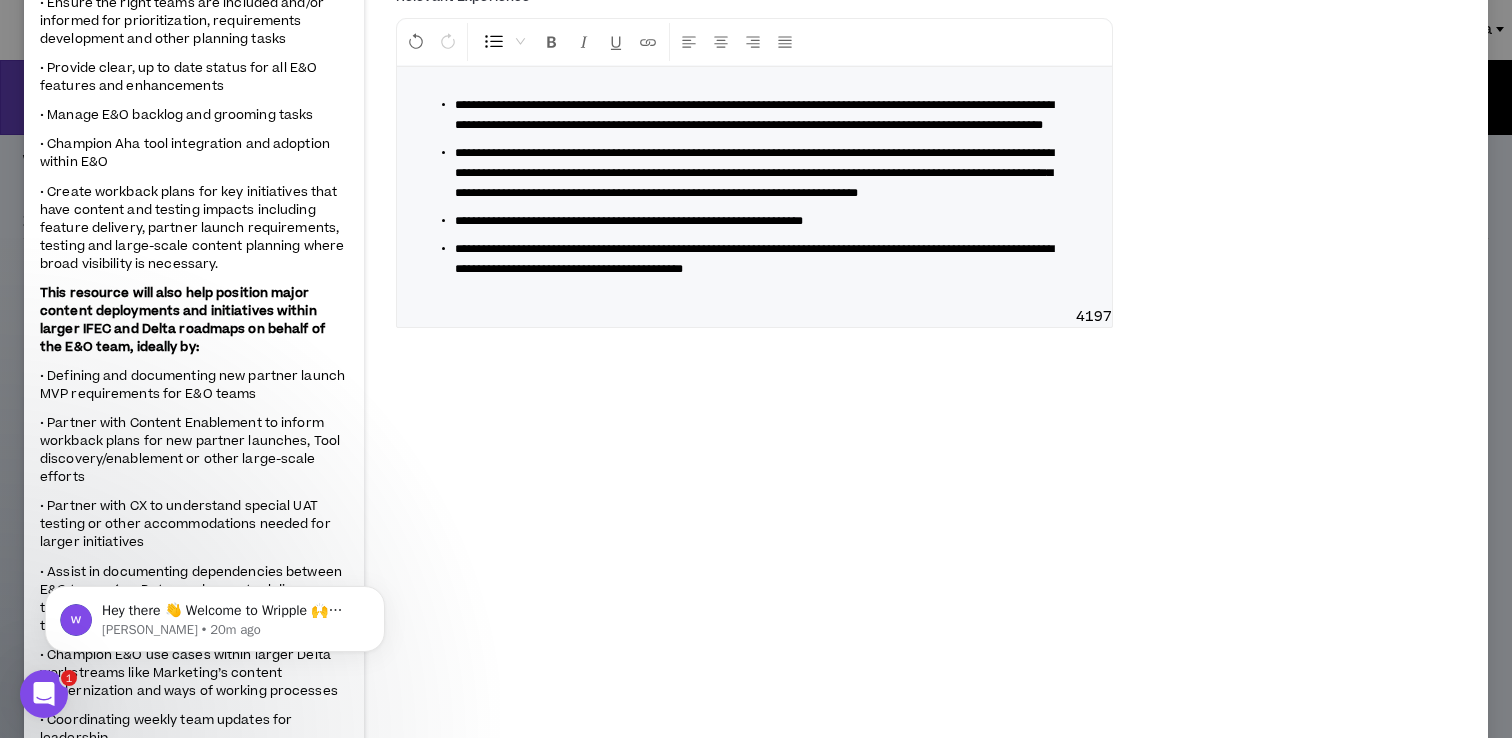 scroll, scrollTop: 930, scrollLeft: 0, axis: vertical 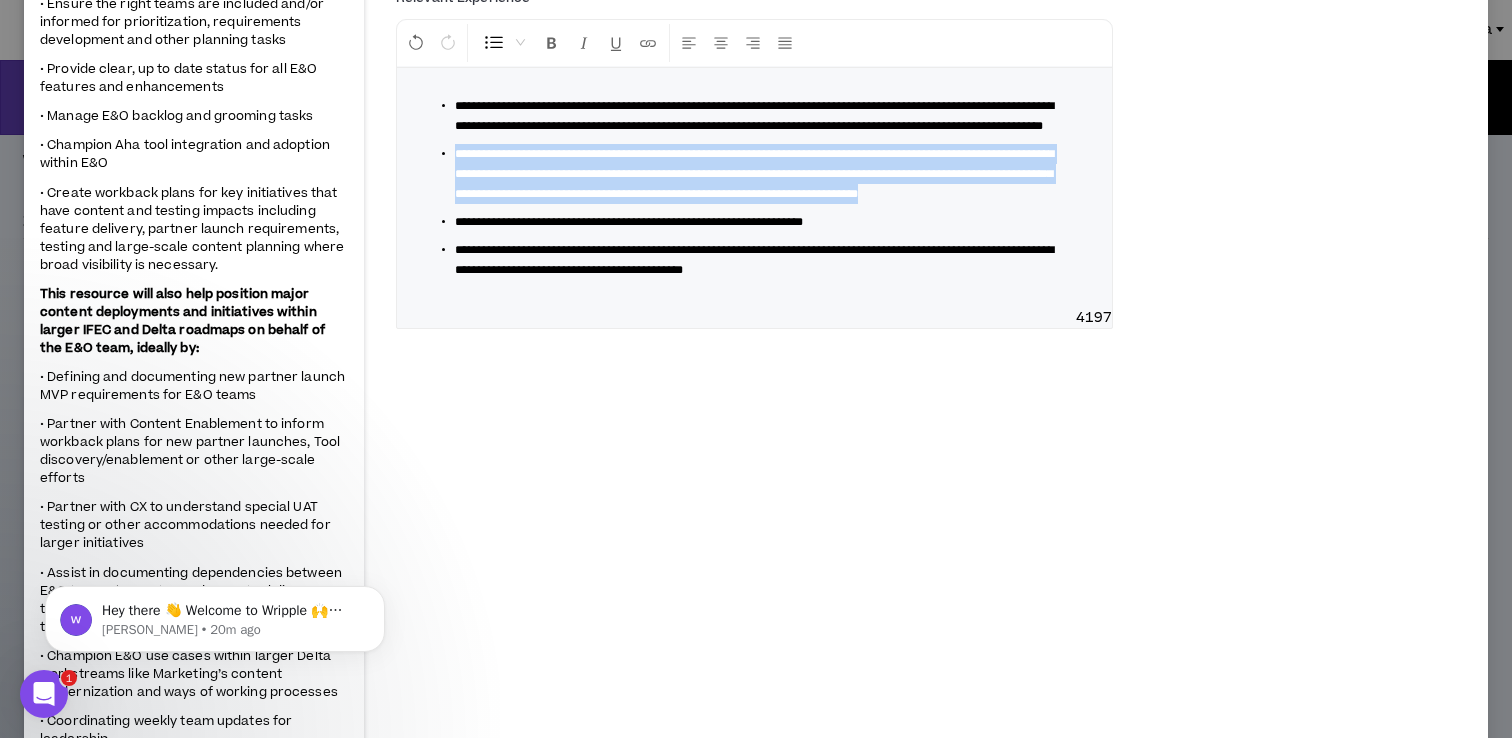 drag, startPoint x: 729, startPoint y: 327, endPoint x: 455, endPoint y: 275, distance: 278.89066 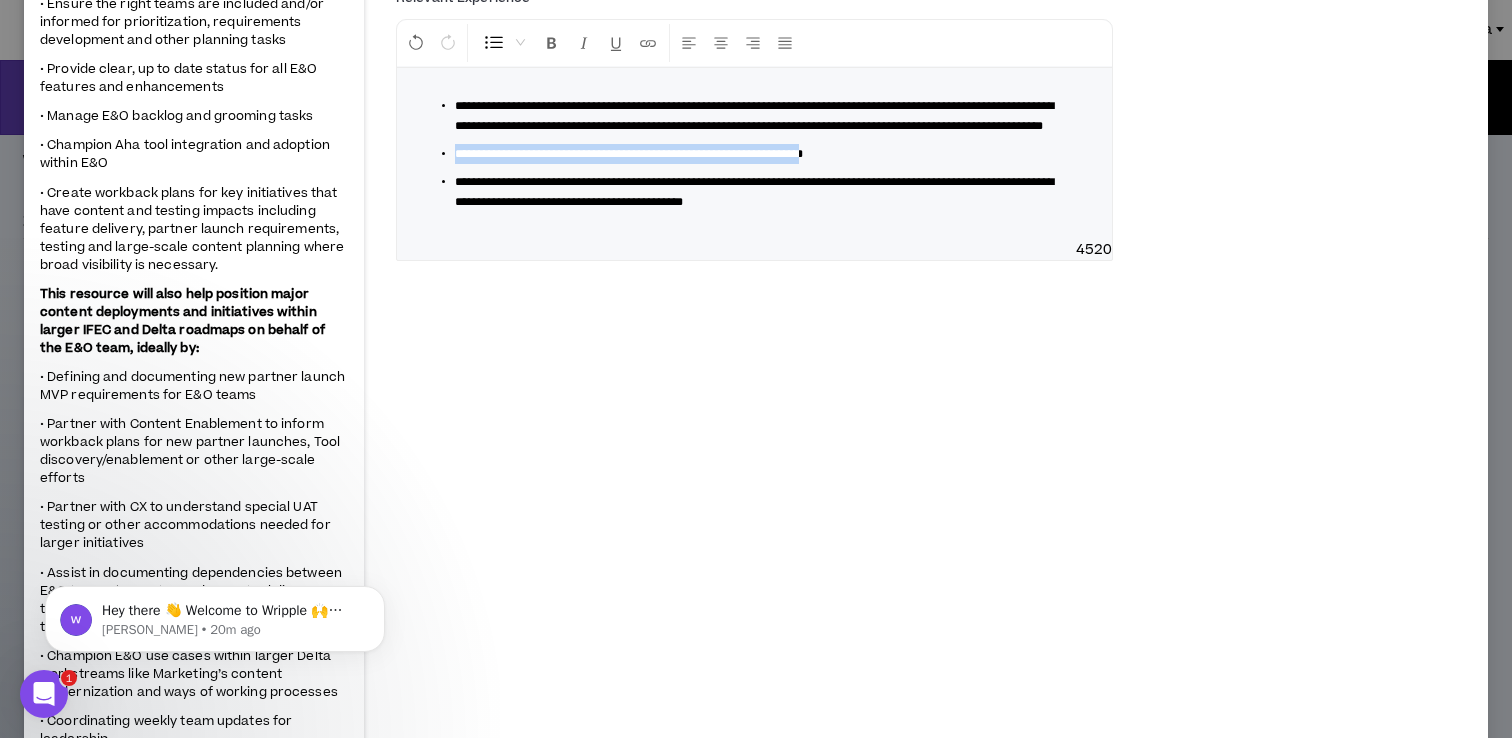 drag, startPoint x: 906, startPoint y: 272, endPoint x: 451, endPoint y: 271, distance: 455.0011 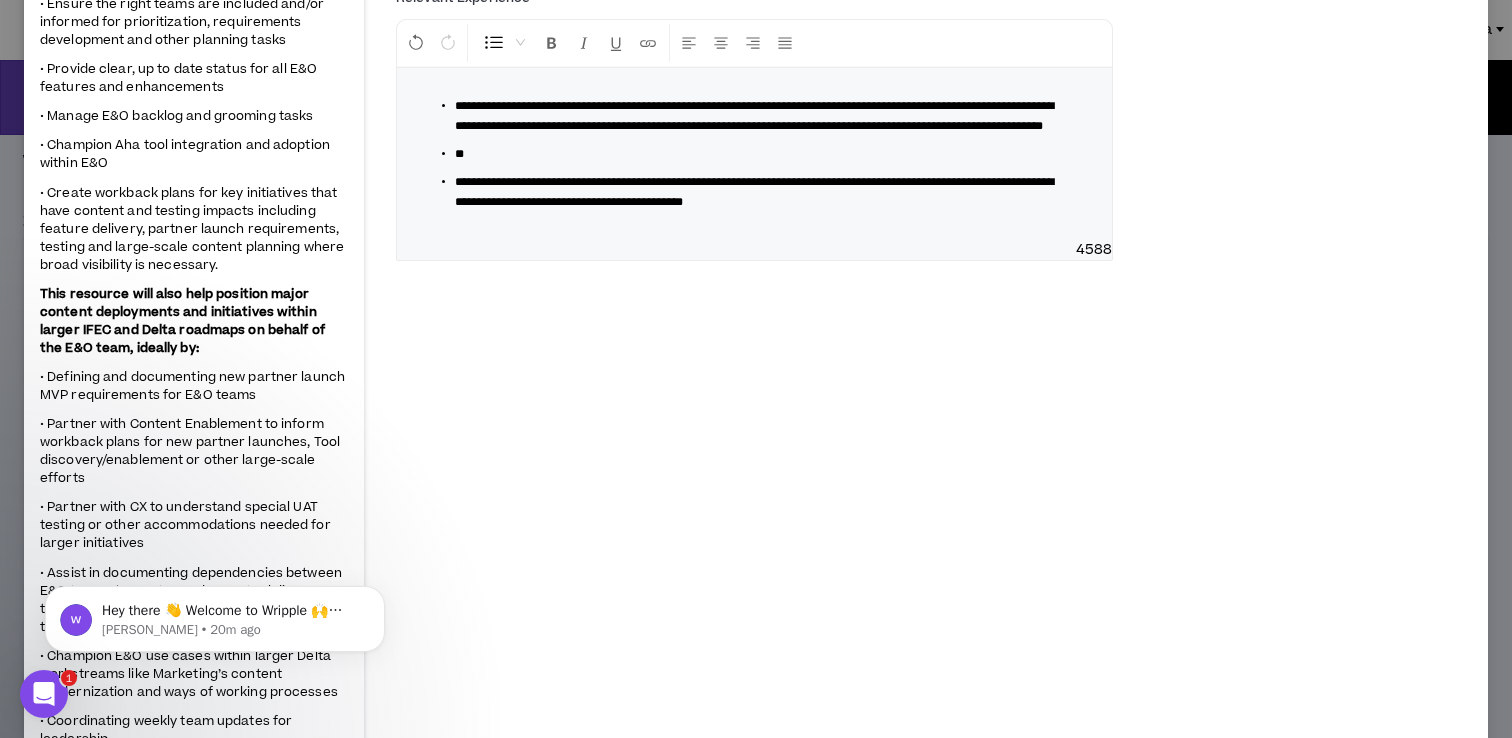 type 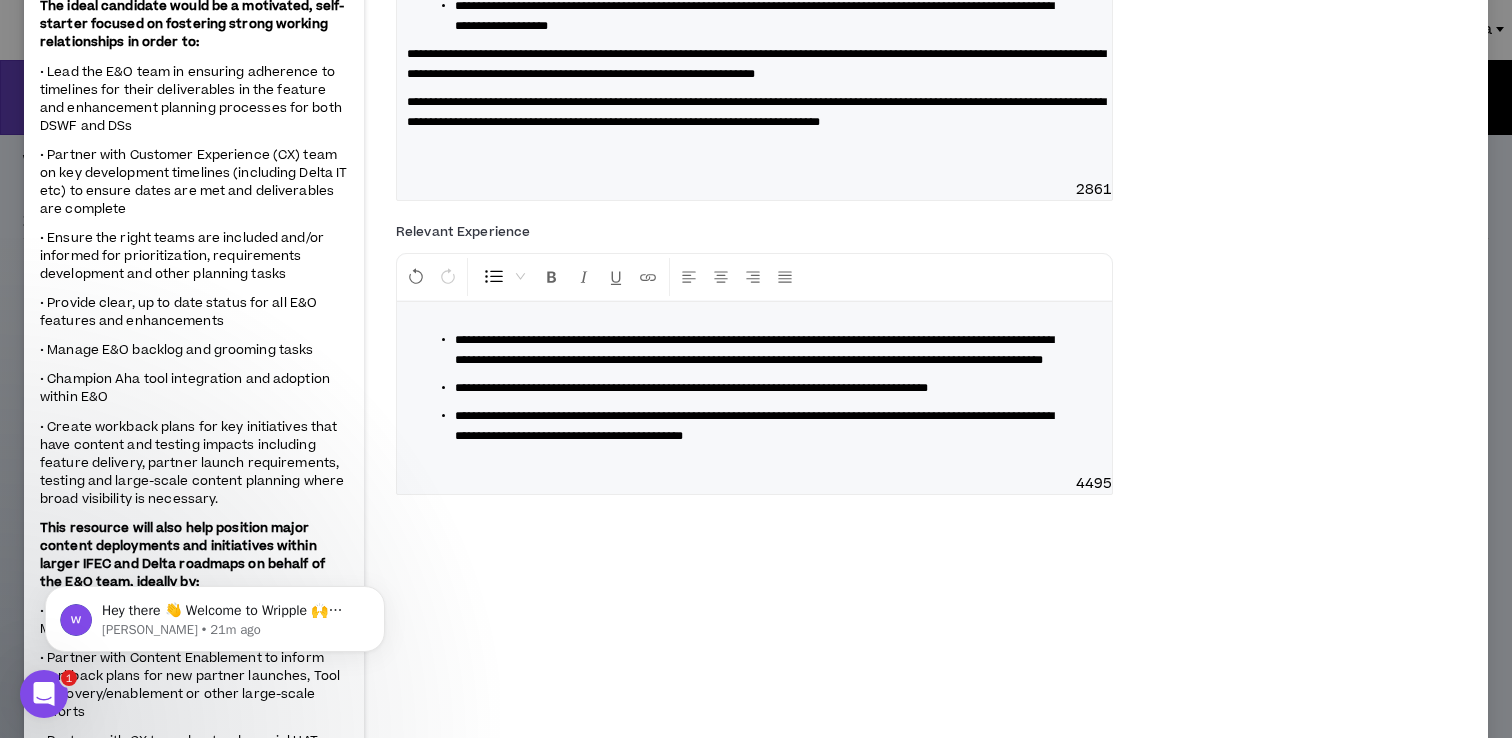 scroll, scrollTop: 700, scrollLeft: 0, axis: vertical 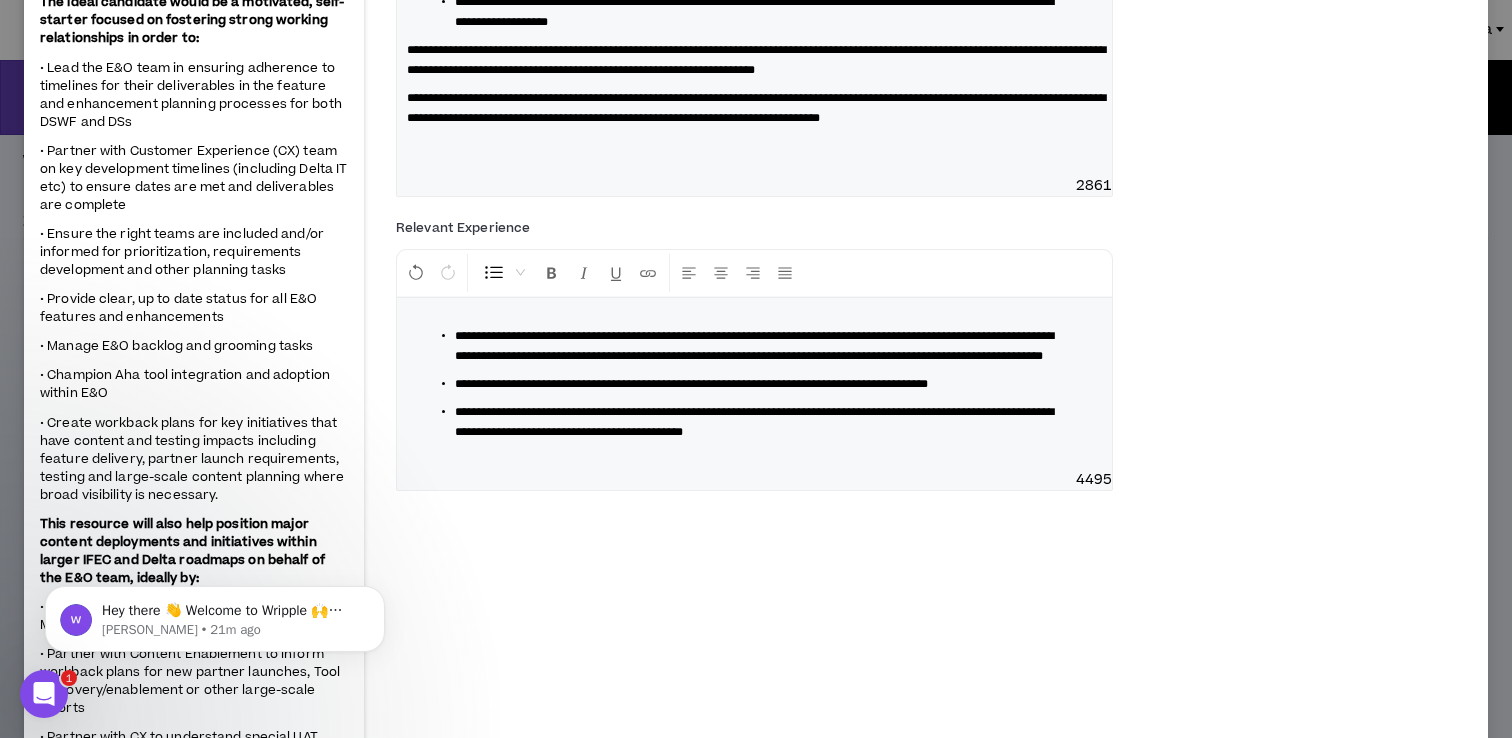 click on "**********" at bounding box center (691, 384) 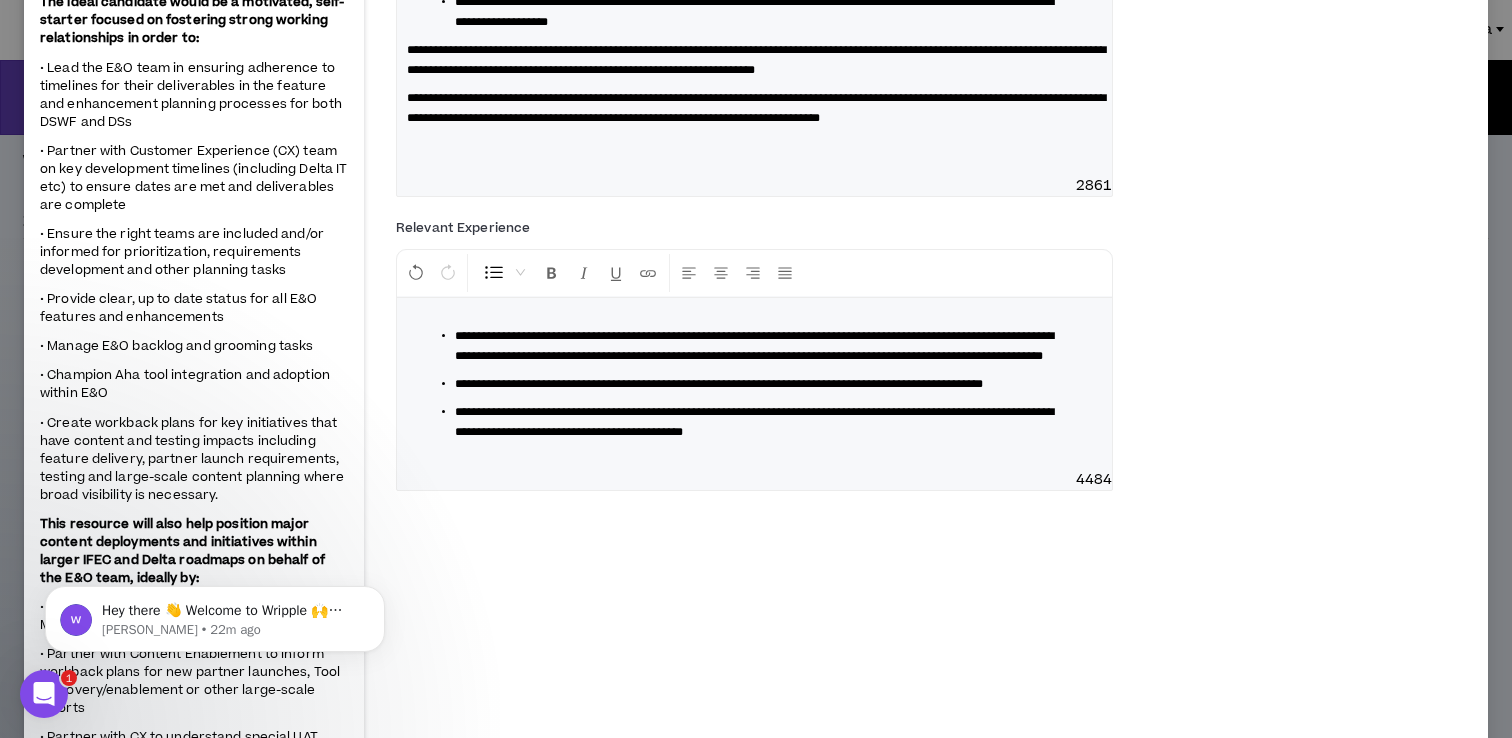 click on "**********" at bounding box center (762, 384) 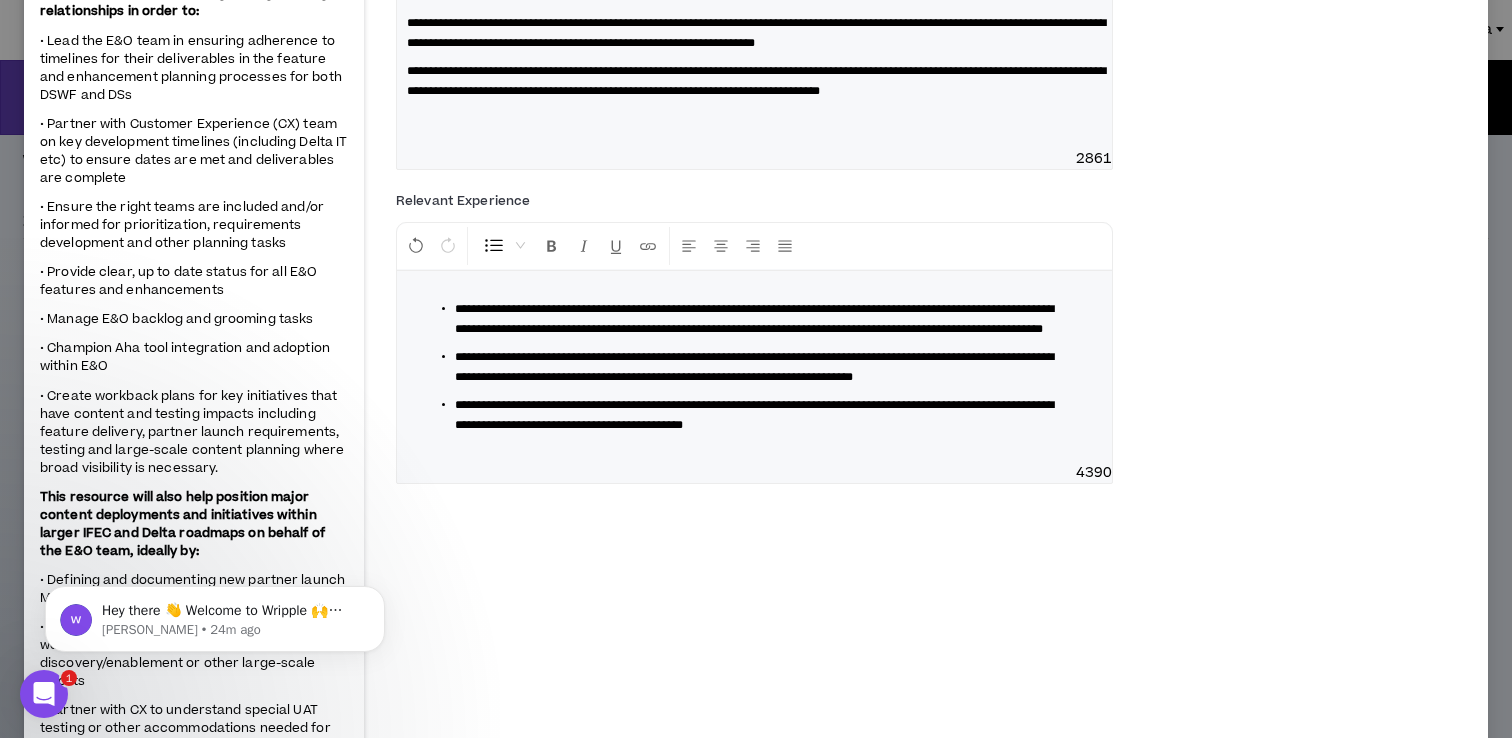 scroll, scrollTop: 755, scrollLeft: 0, axis: vertical 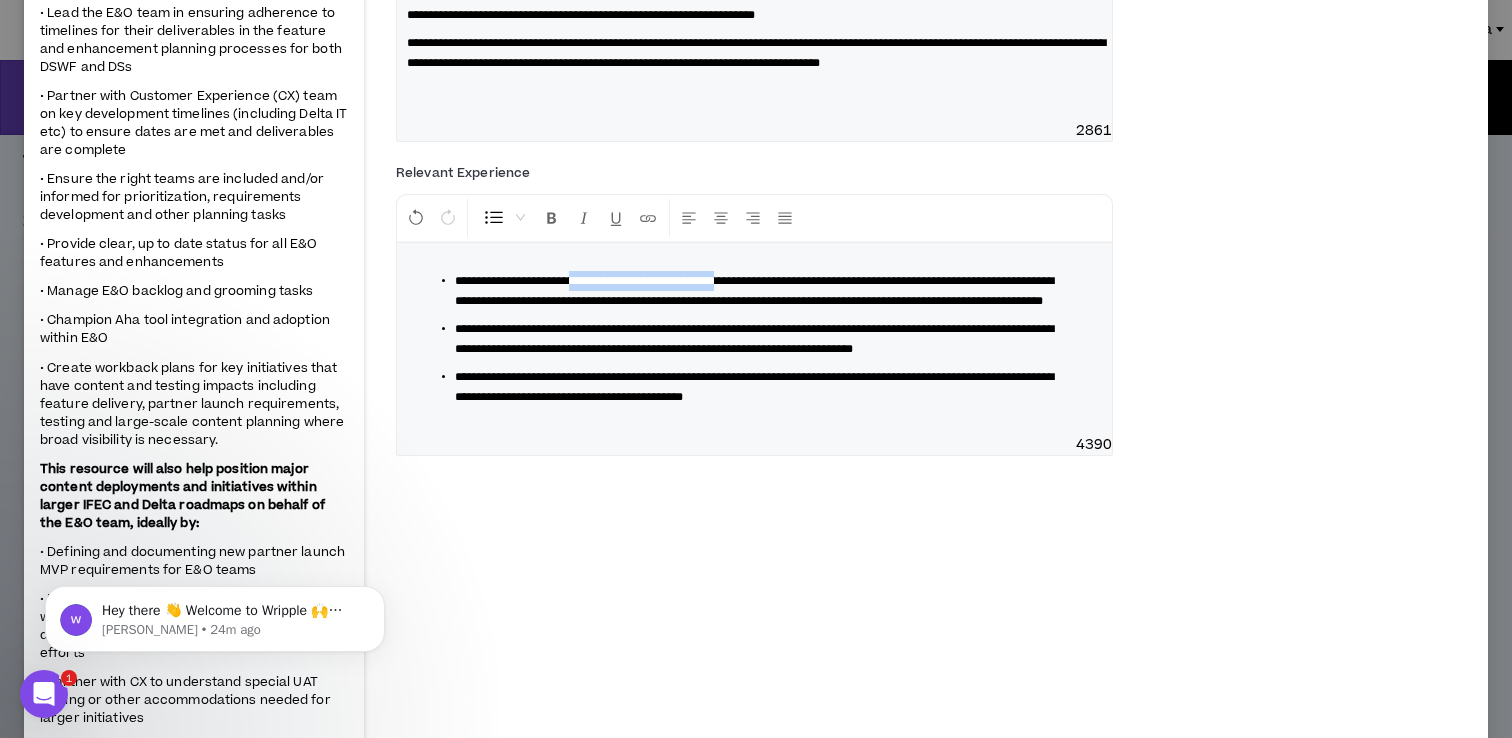 drag, startPoint x: 603, startPoint y: 381, endPoint x: 787, endPoint y: 379, distance: 184.01086 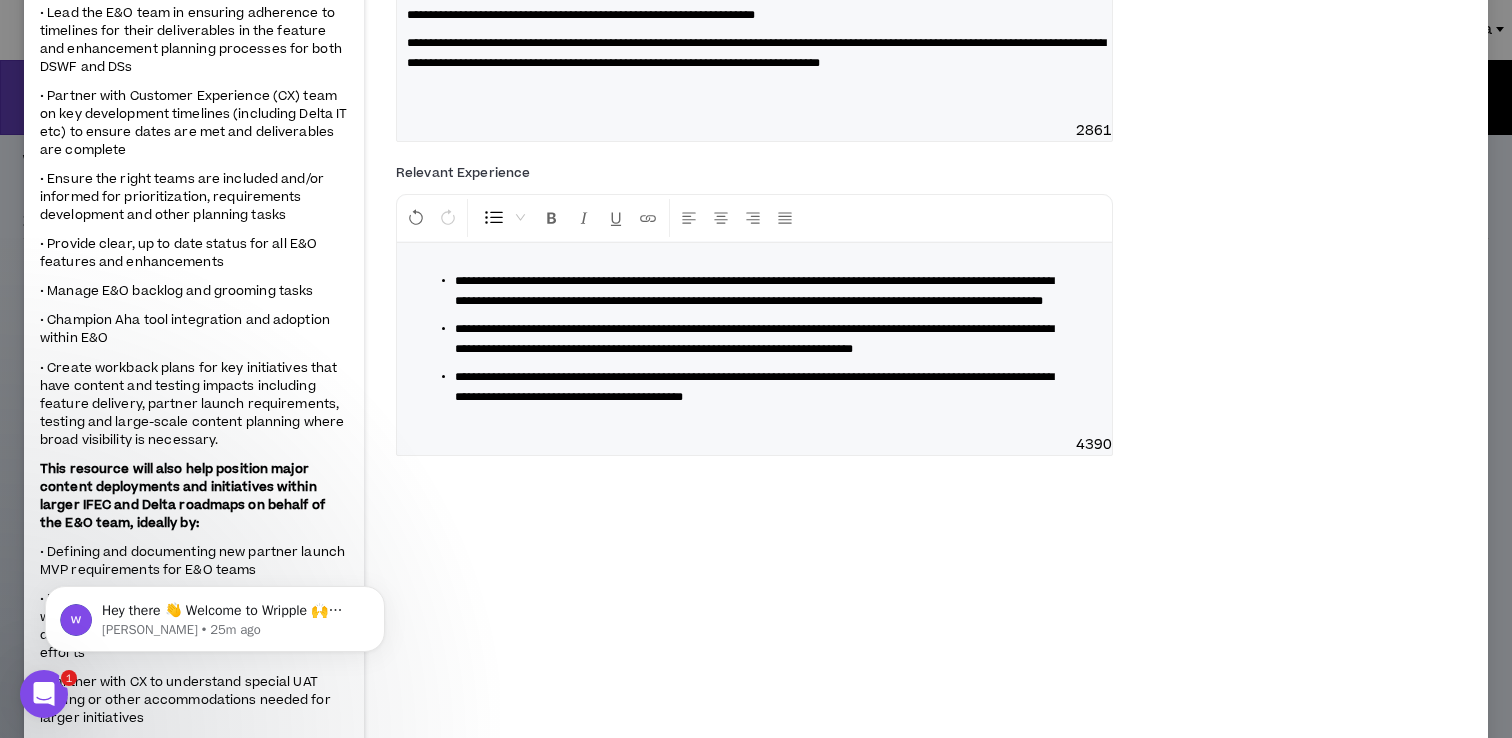 drag, startPoint x: 774, startPoint y: 401, endPoint x: 798, endPoint y: 421, distance: 31.241 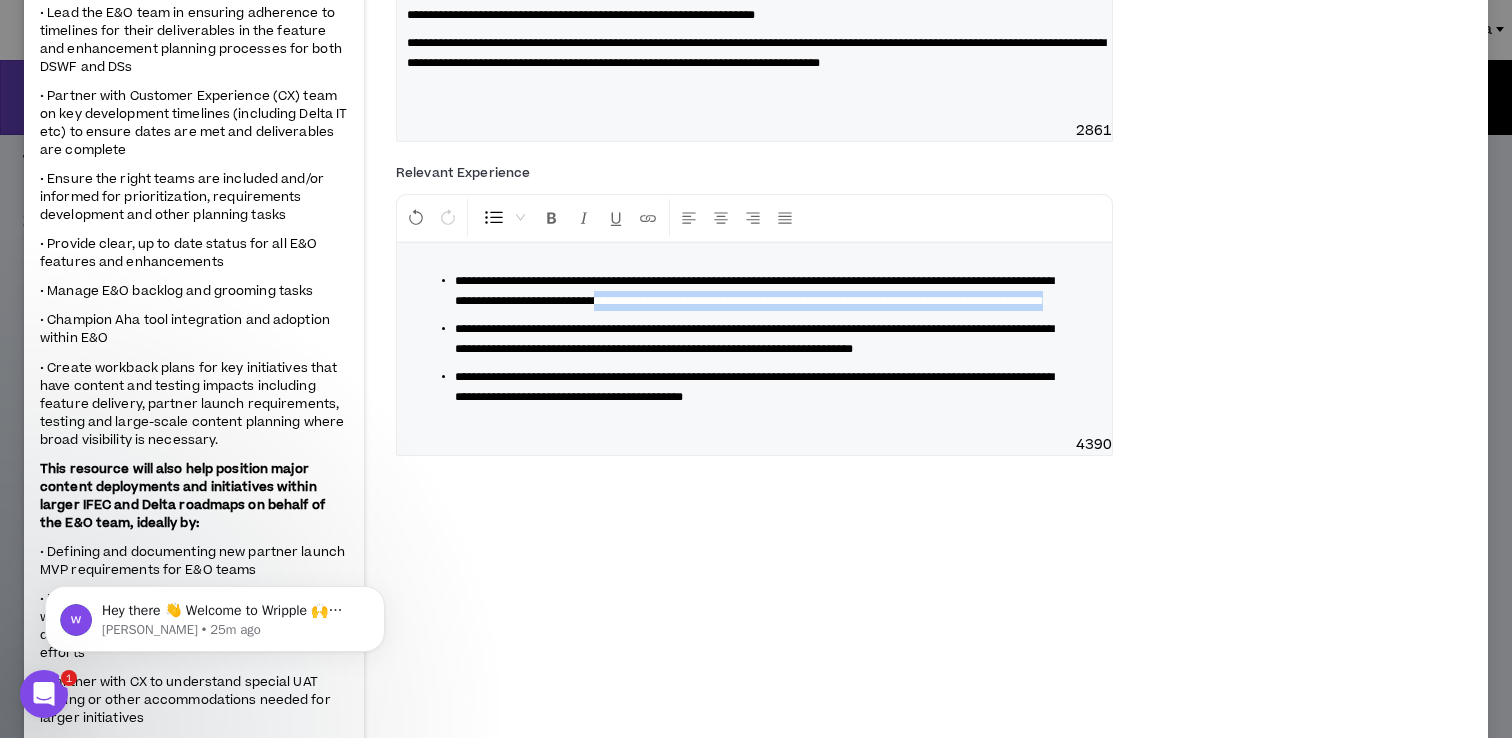 drag, startPoint x: 845, startPoint y: 398, endPoint x: 794, endPoint y: 414, distance: 53.450912 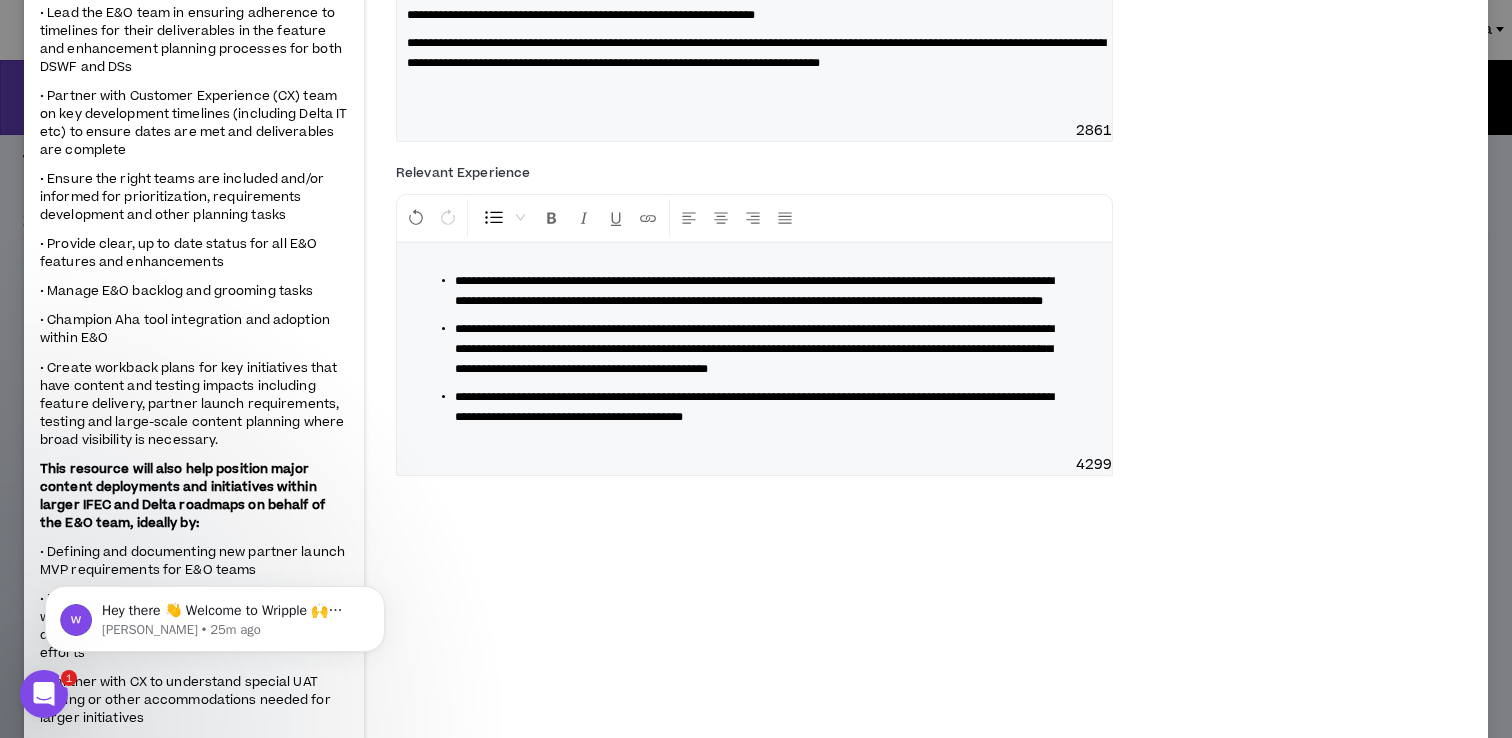 click on "**********" at bounding box center (754, 349) 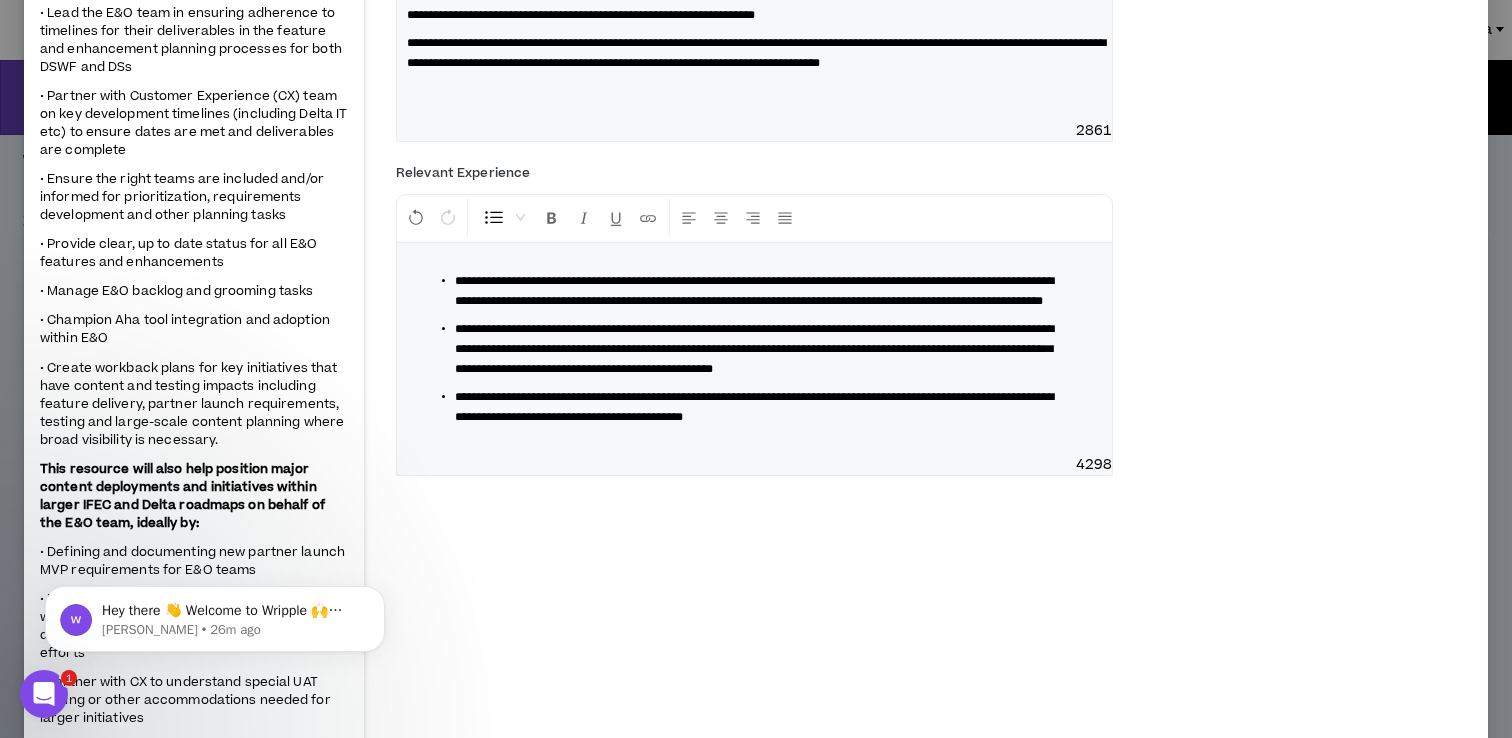 click on "**********" at bounding box center [754, 291] 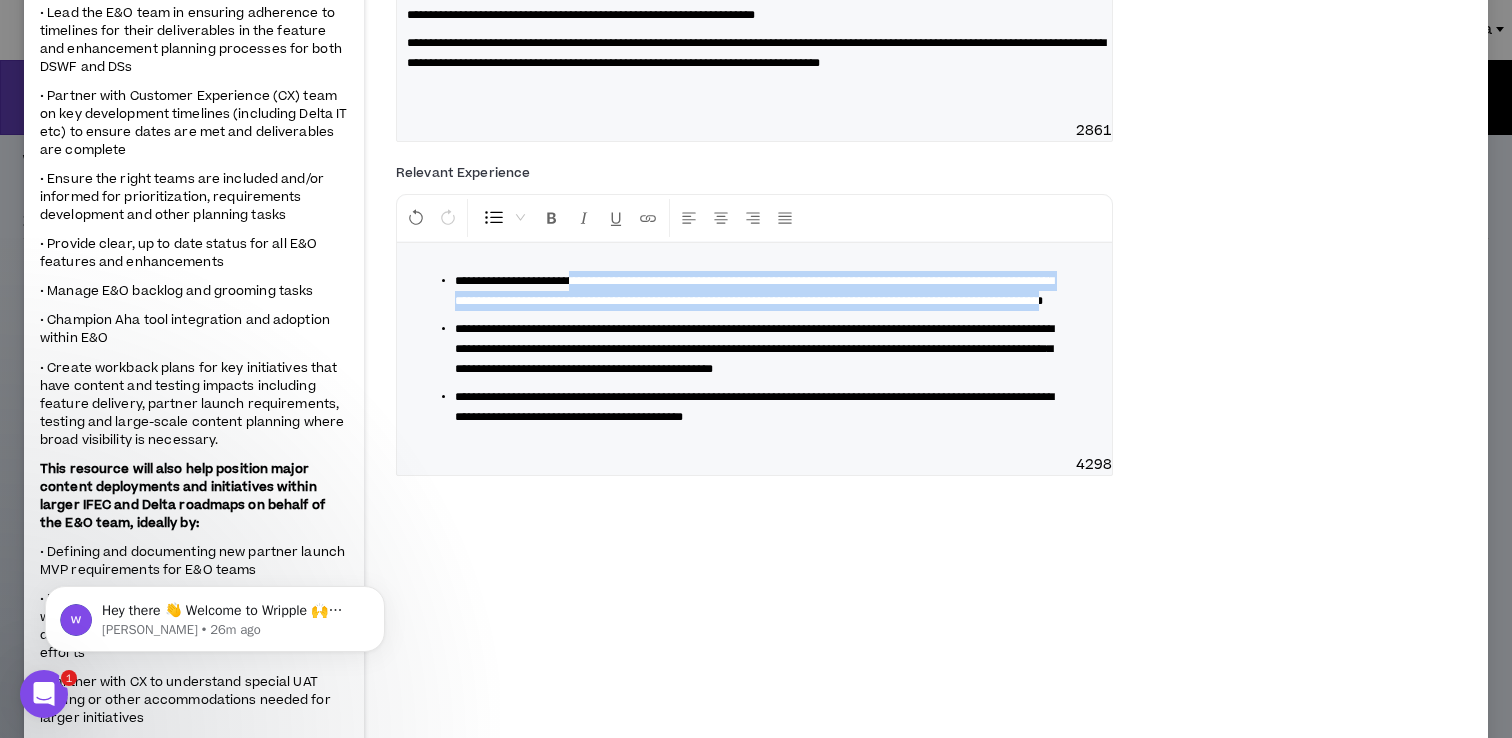 drag, startPoint x: 605, startPoint y: 376, endPoint x: 790, endPoint y: 416, distance: 189.27493 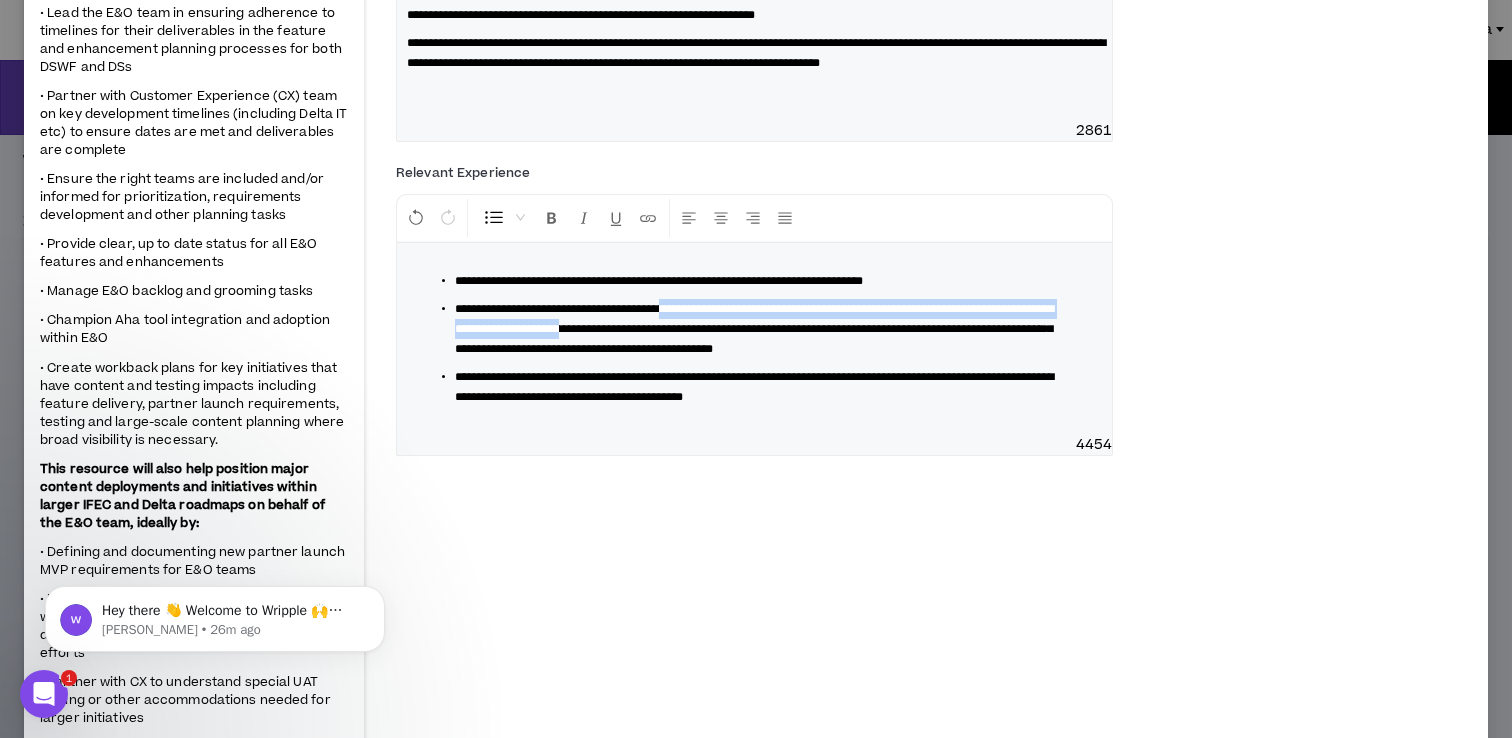 drag, startPoint x: 724, startPoint y: 408, endPoint x: 762, endPoint y: 435, distance: 46.615448 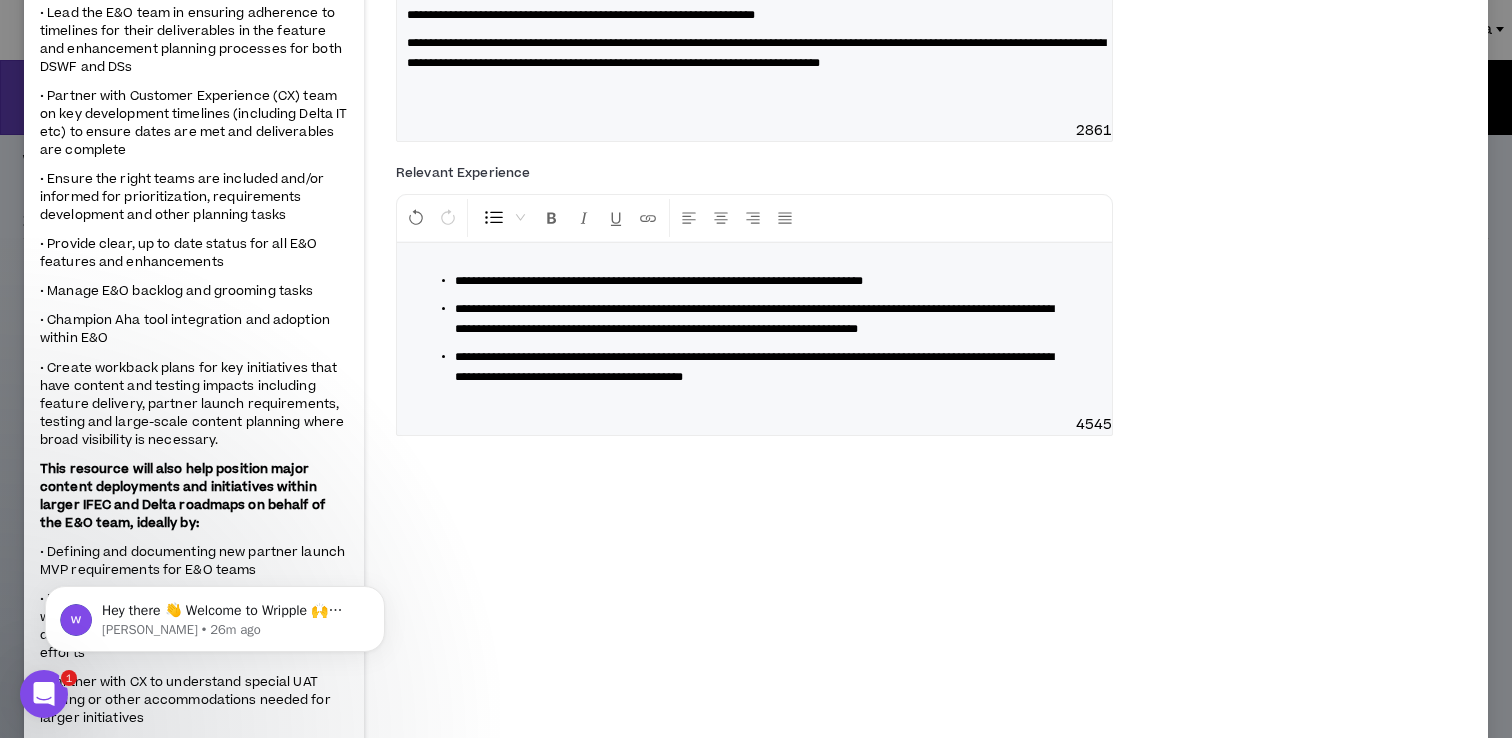 click on "**********" at bounding box center [659, 281] 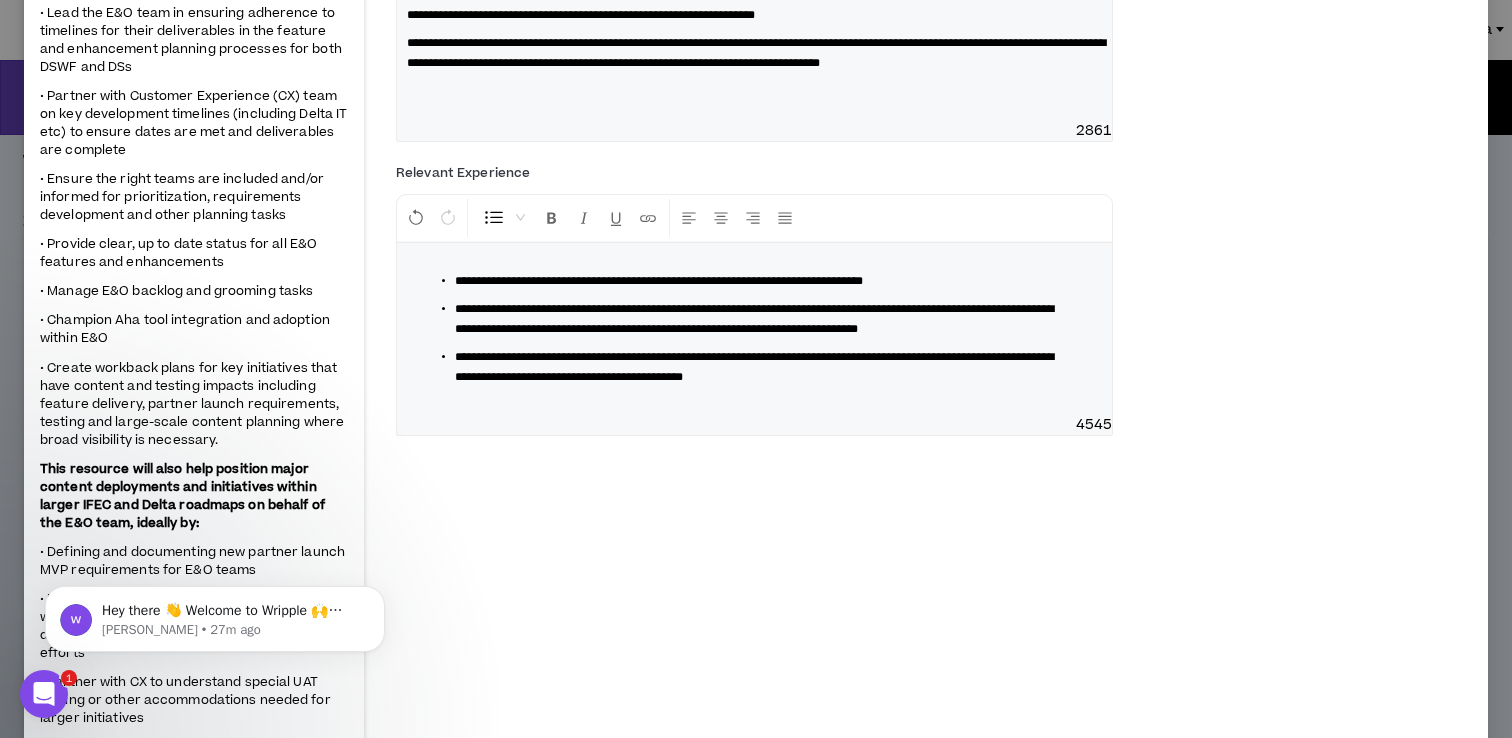 click on "**********" at bounding box center (659, 281) 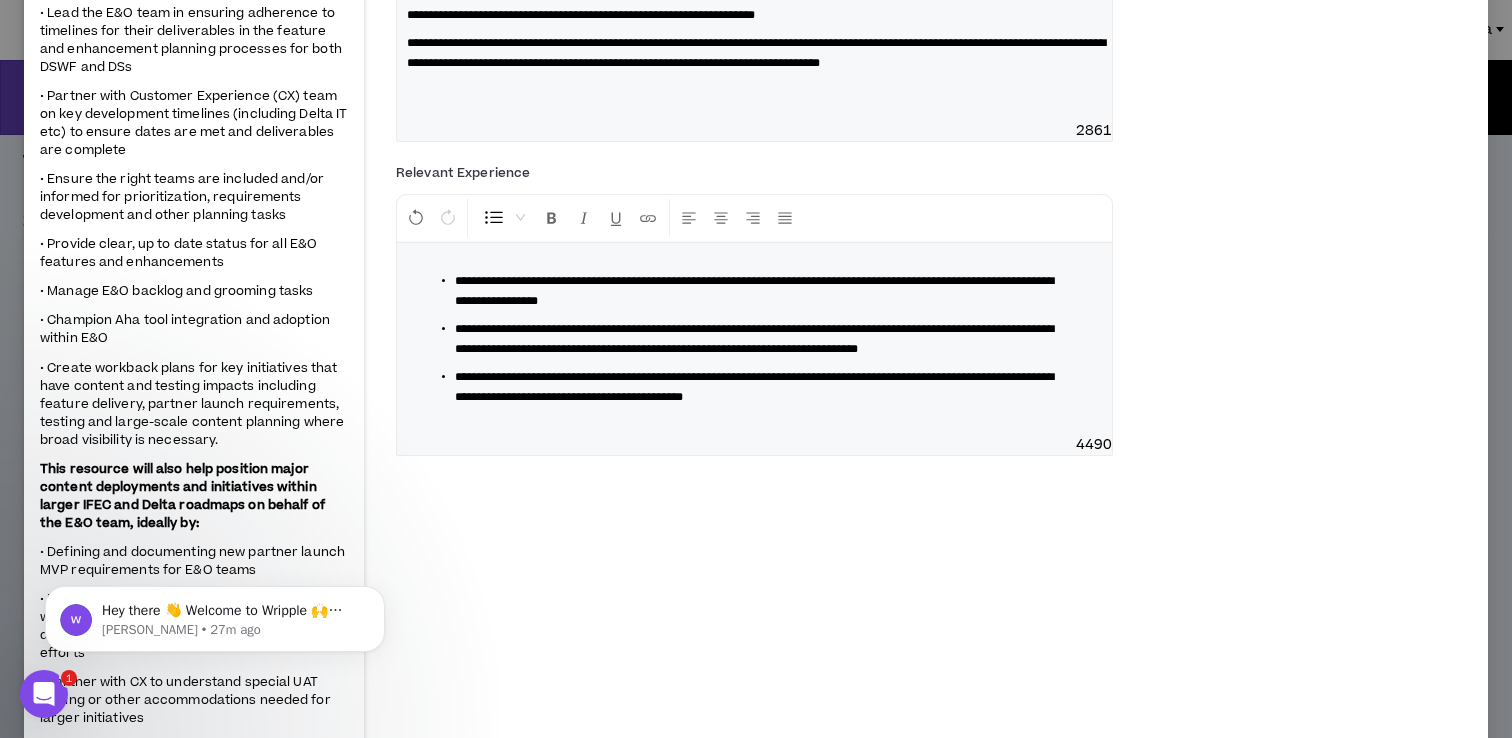 click on "**********" at bounding box center [754, 291] 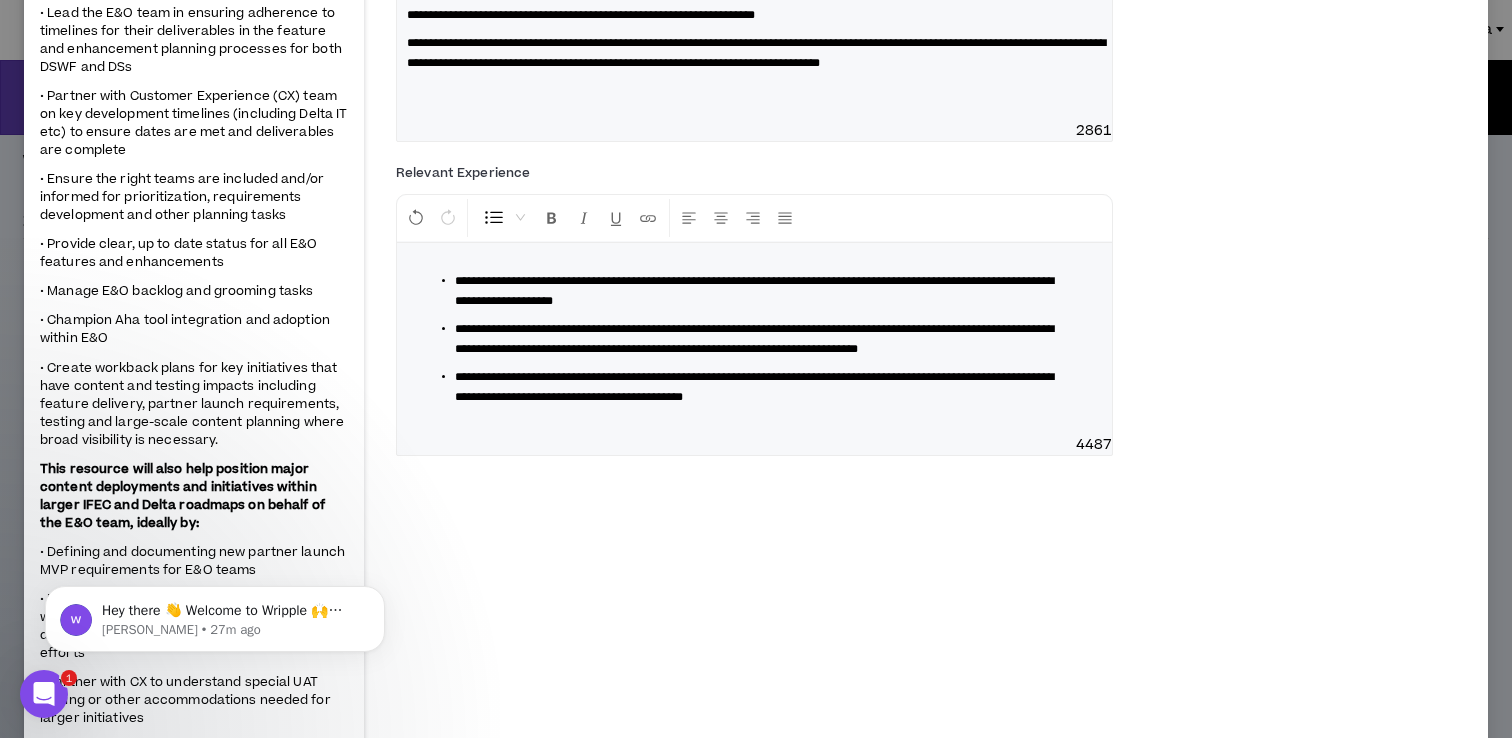 click on "**********" at bounding box center [754, 291] 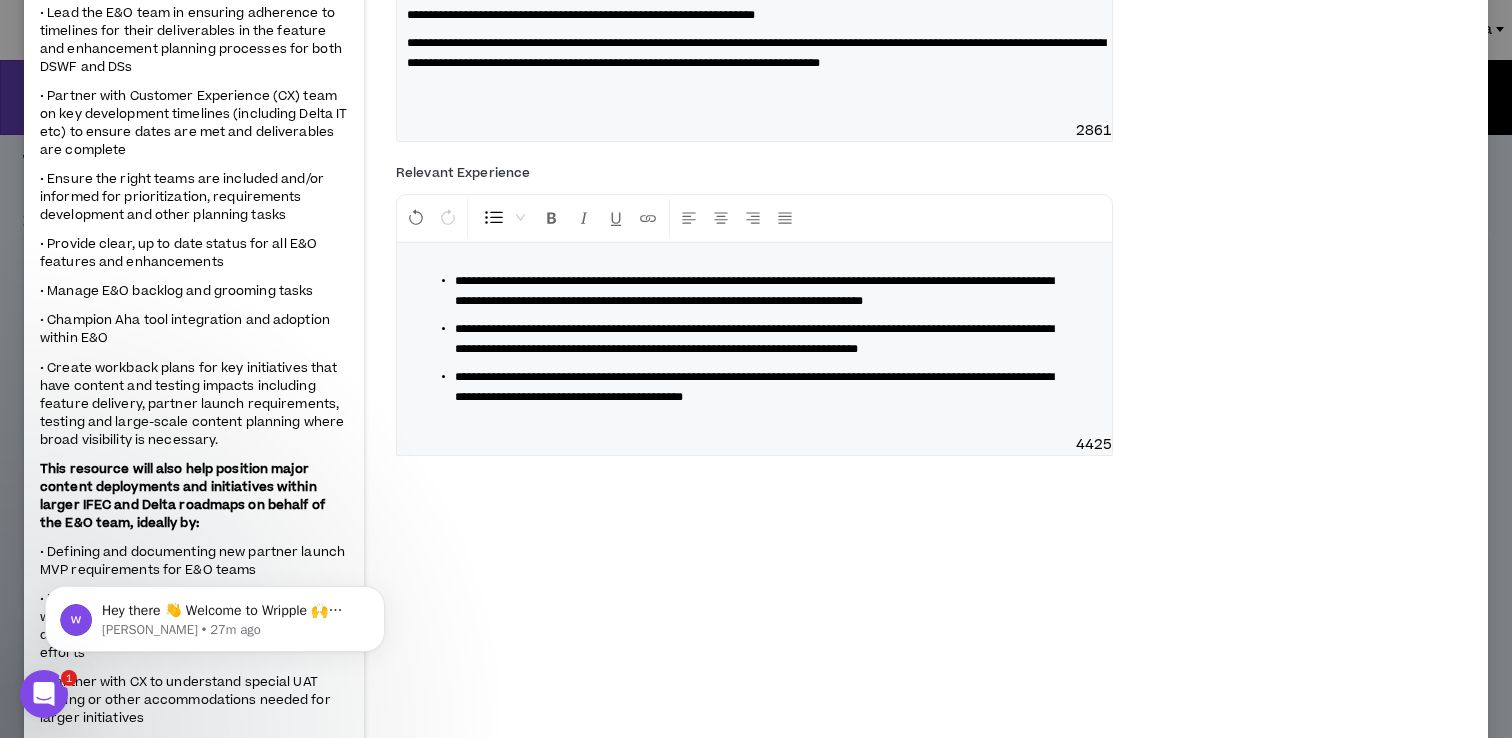 click on "**********" at bounding box center (754, 291) 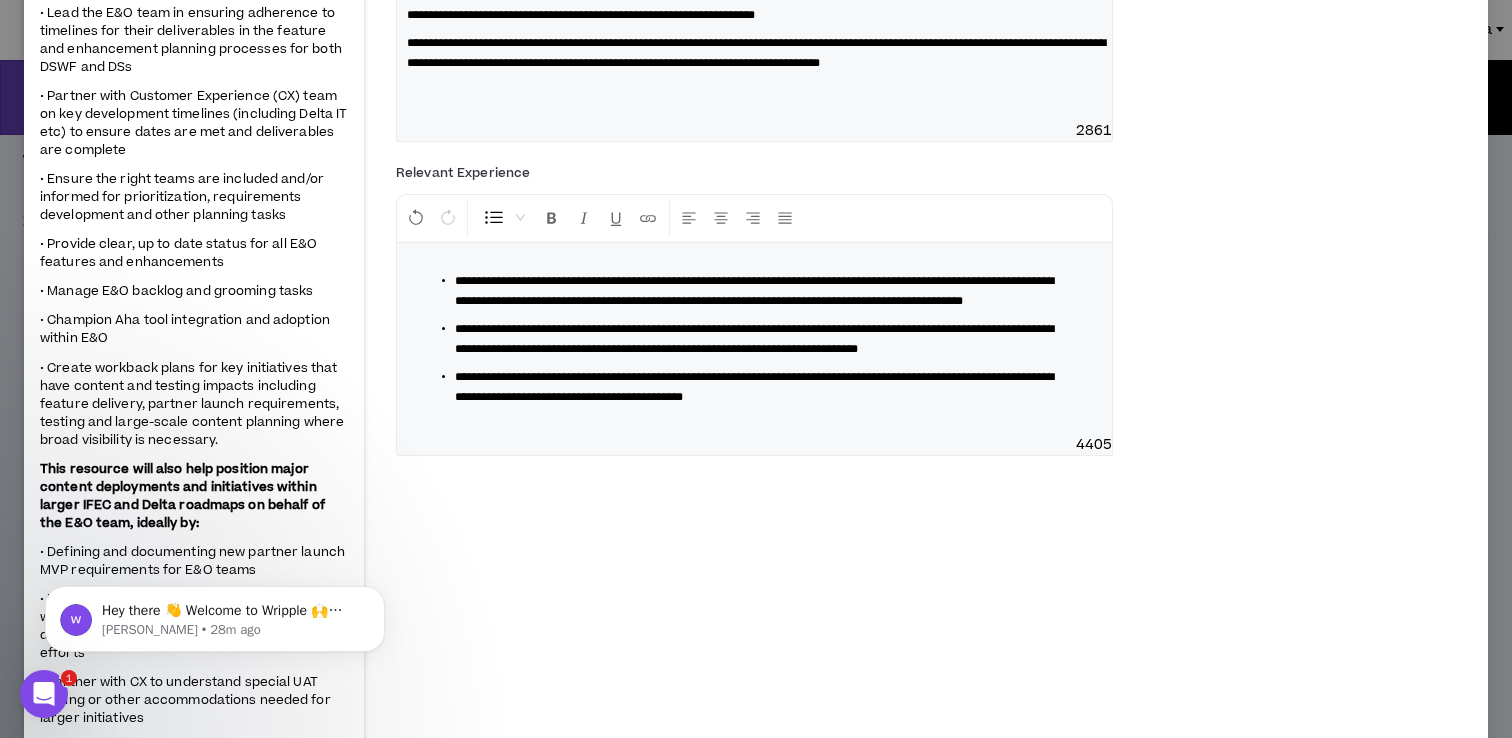 click on "**********" at bounding box center [754, 291] 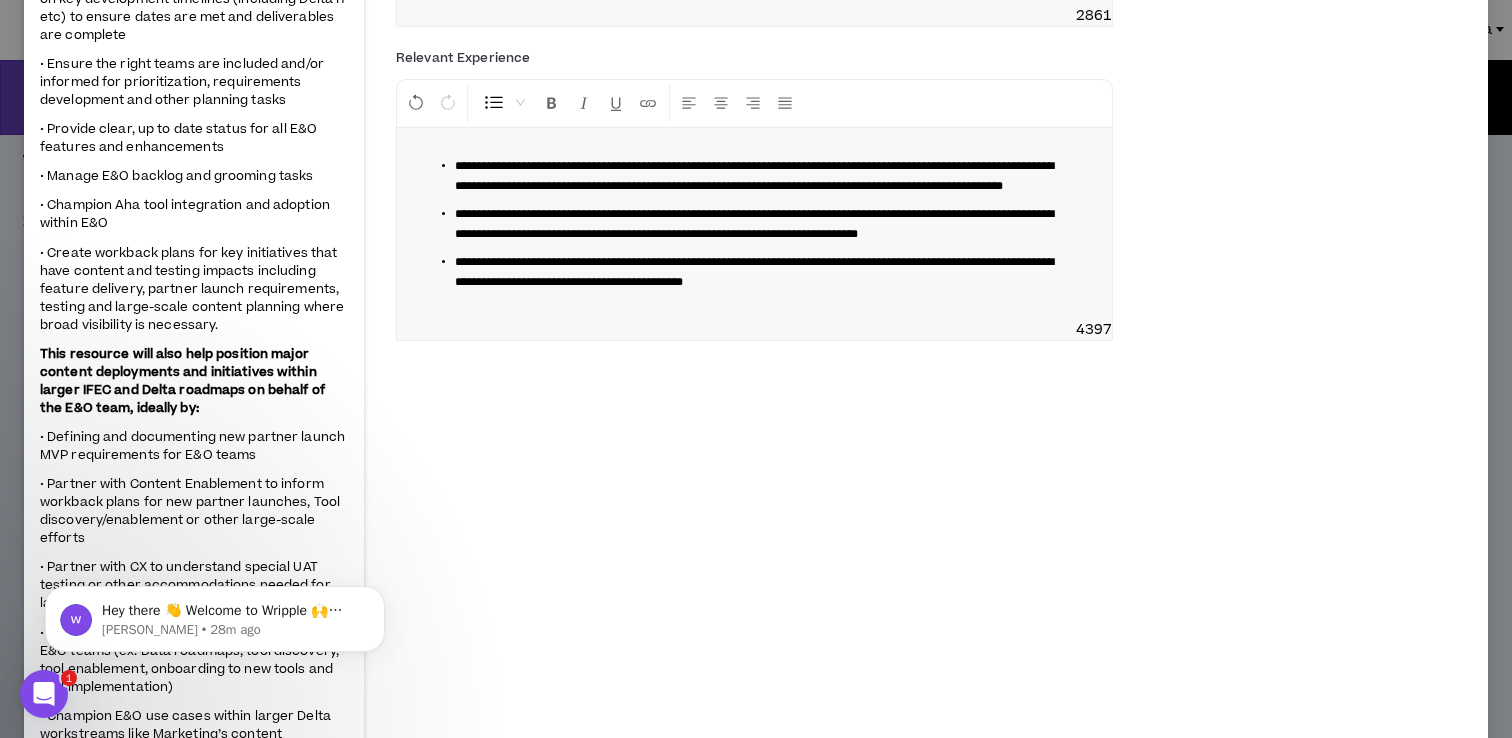 scroll, scrollTop: 883, scrollLeft: 0, axis: vertical 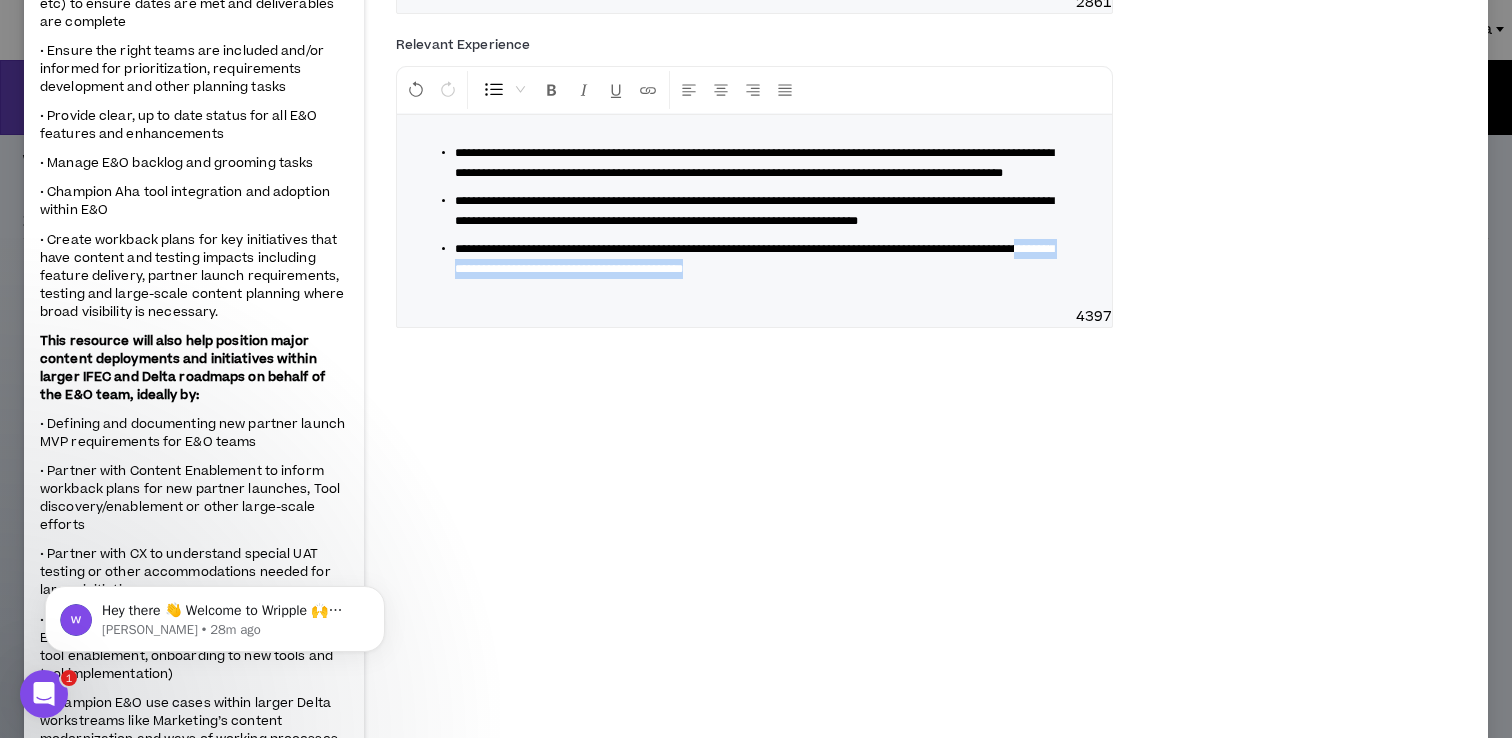 drag, startPoint x: 940, startPoint y: 410, endPoint x: 575, endPoint y: 404, distance: 365.04932 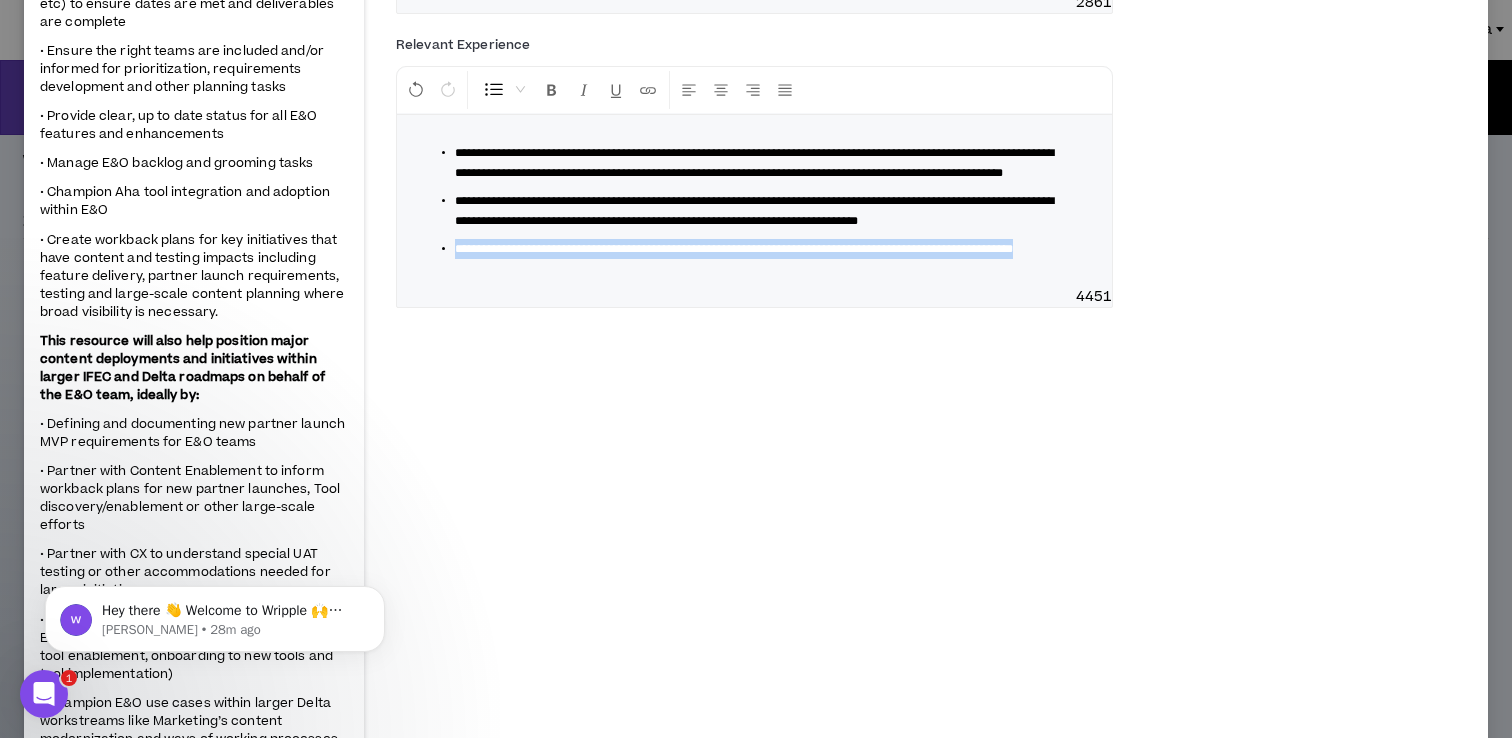 drag, startPoint x: 578, startPoint y: 404, endPoint x: 439, endPoint y: 387, distance: 140.0357 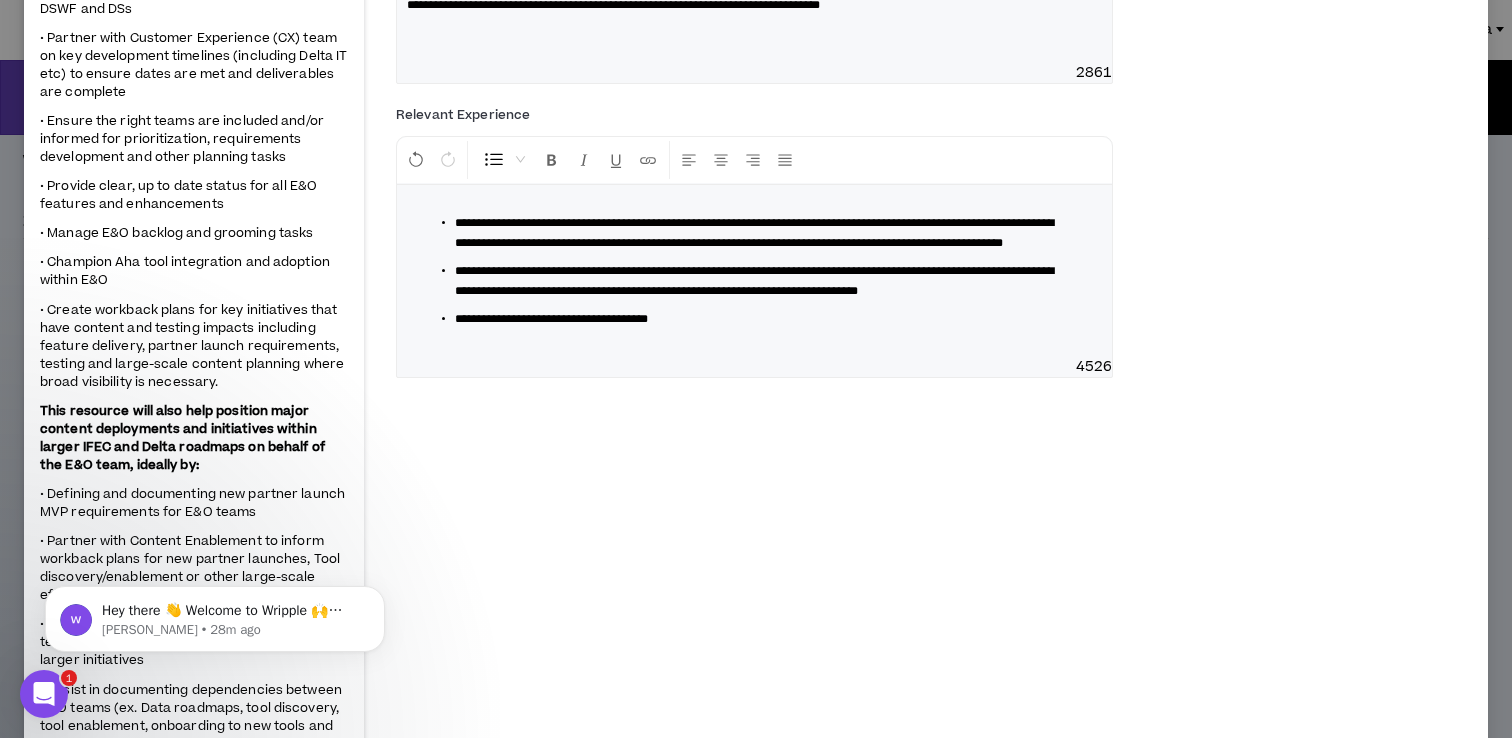 scroll, scrollTop: 810, scrollLeft: 0, axis: vertical 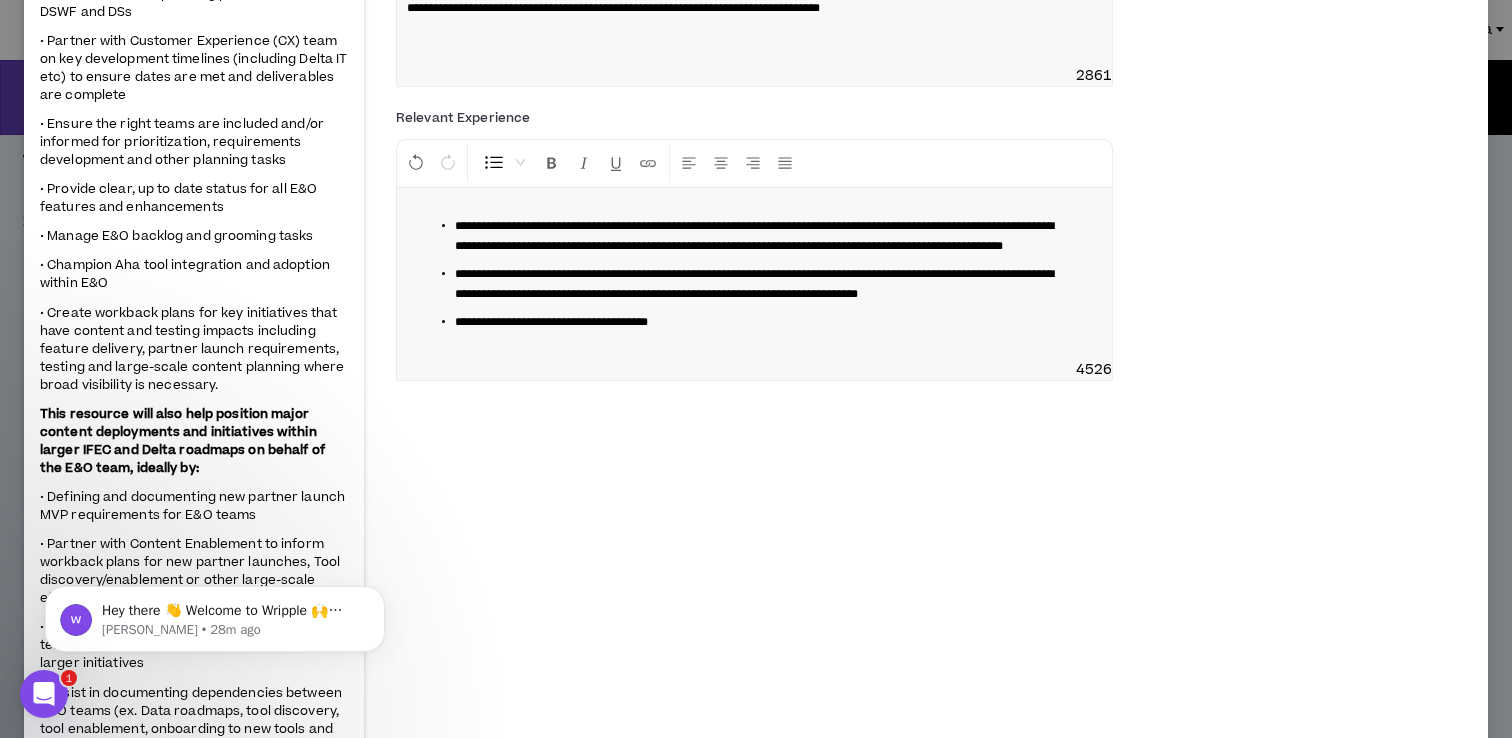 click on "**********" at bounding box center (551, 322) 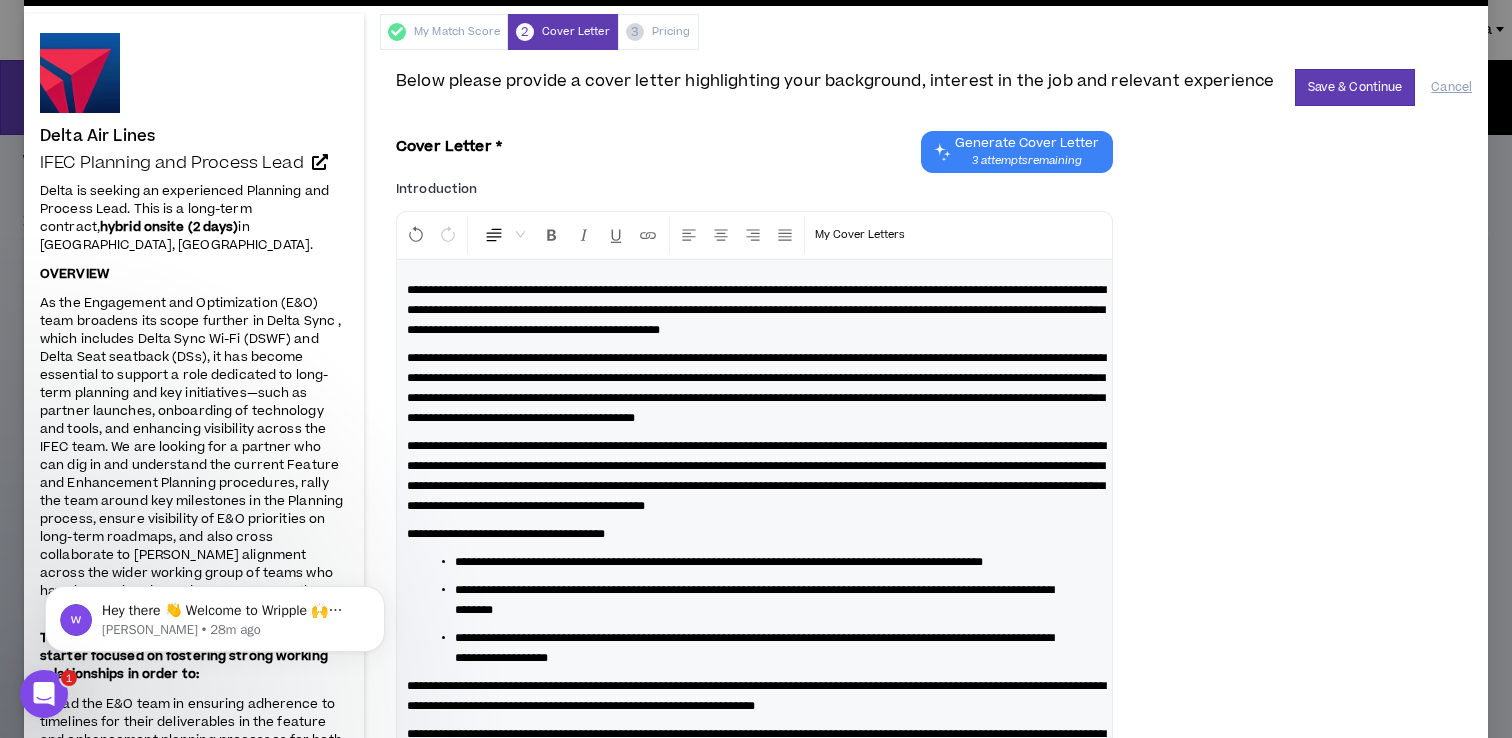 scroll, scrollTop: 0, scrollLeft: 0, axis: both 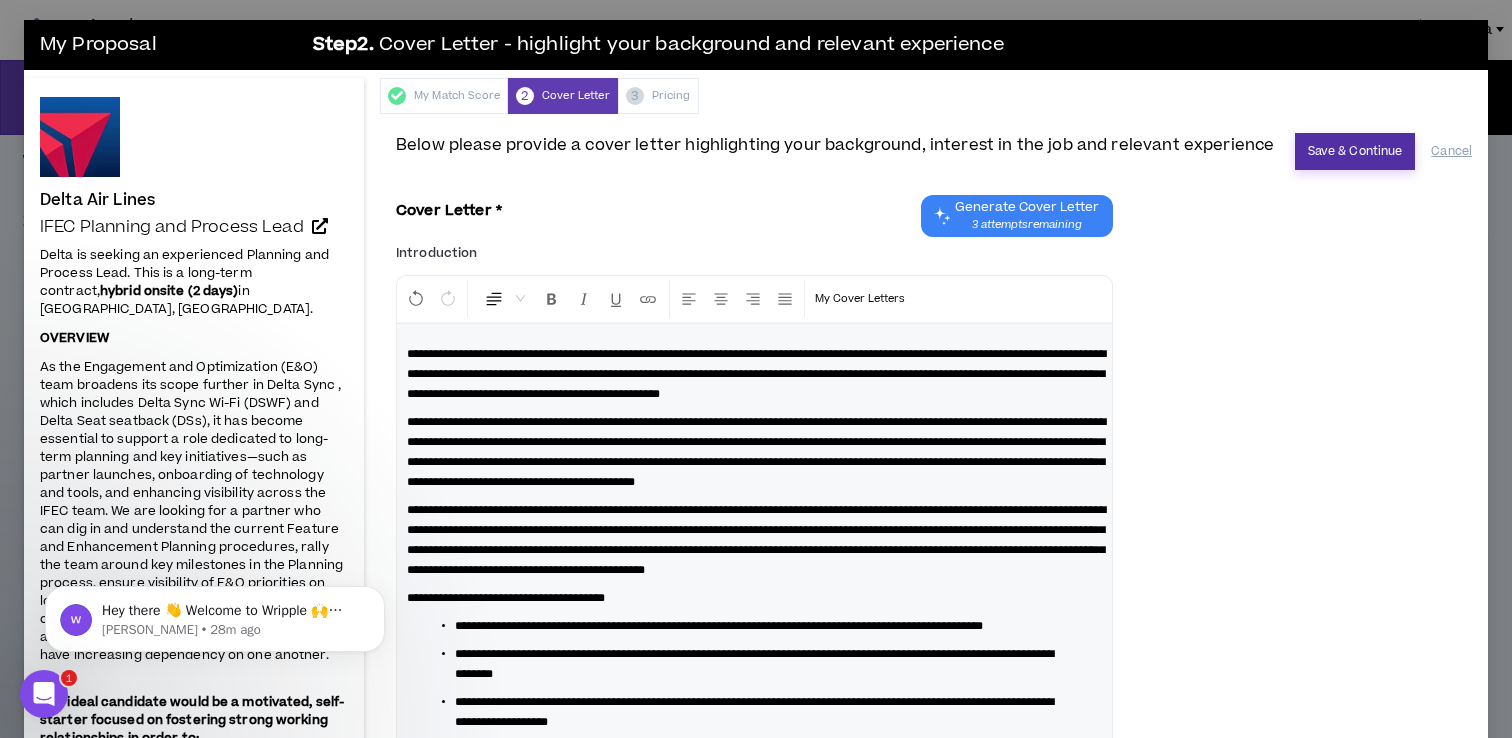click on "Save & Continue" at bounding box center [1355, 151] 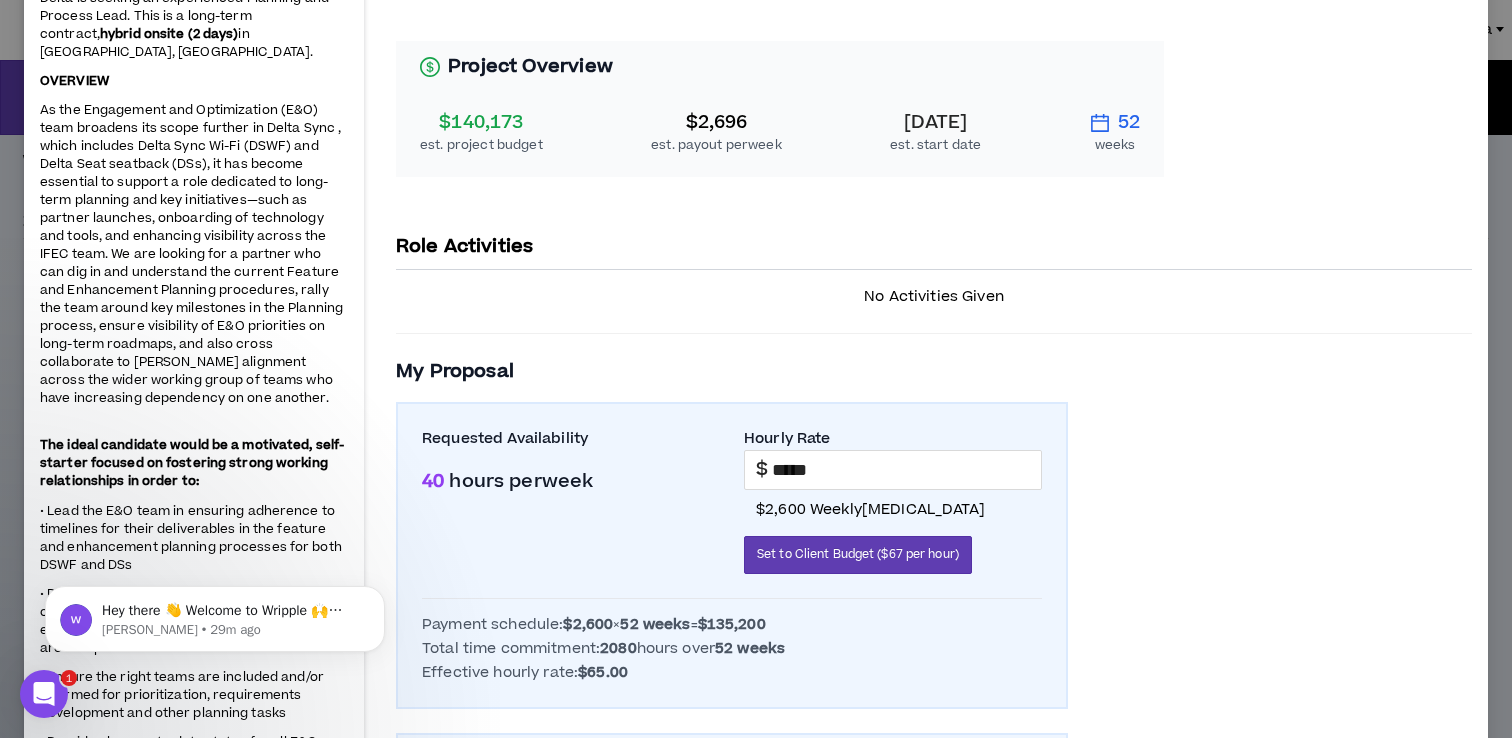 scroll, scrollTop: 266, scrollLeft: 0, axis: vertical 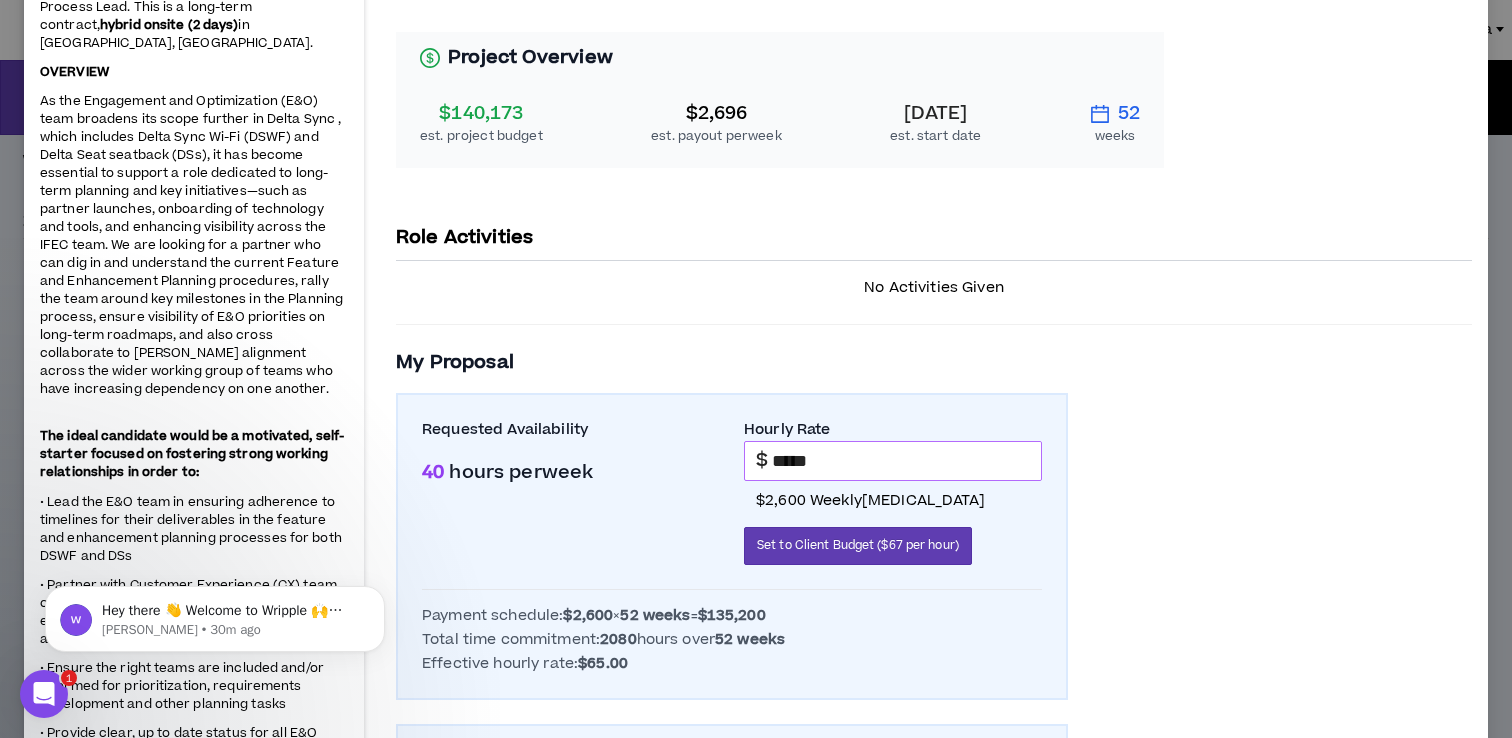 click on "*****" at bounding box center [906, 461] 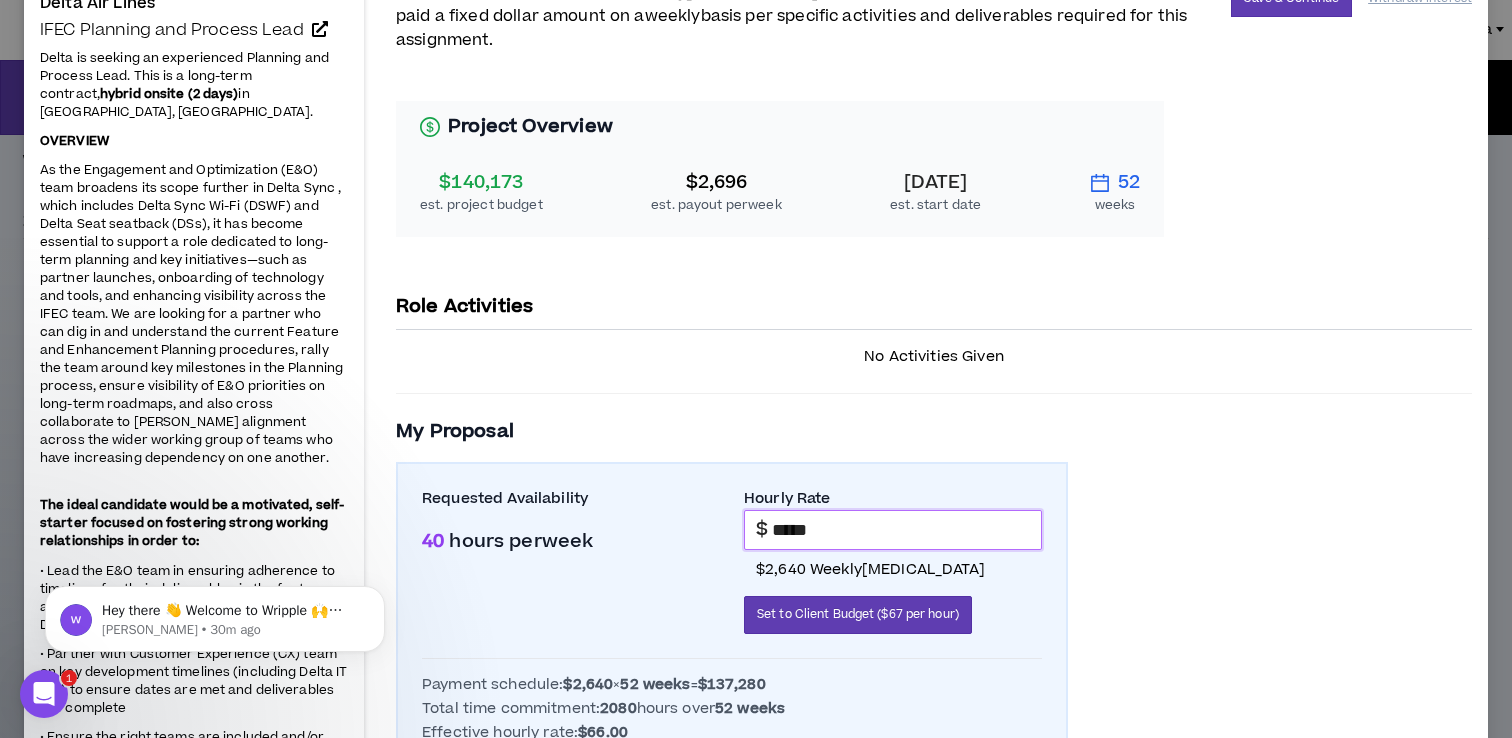 scroll, scrollTop: 196, scrollLeft: 0, axis: vertical 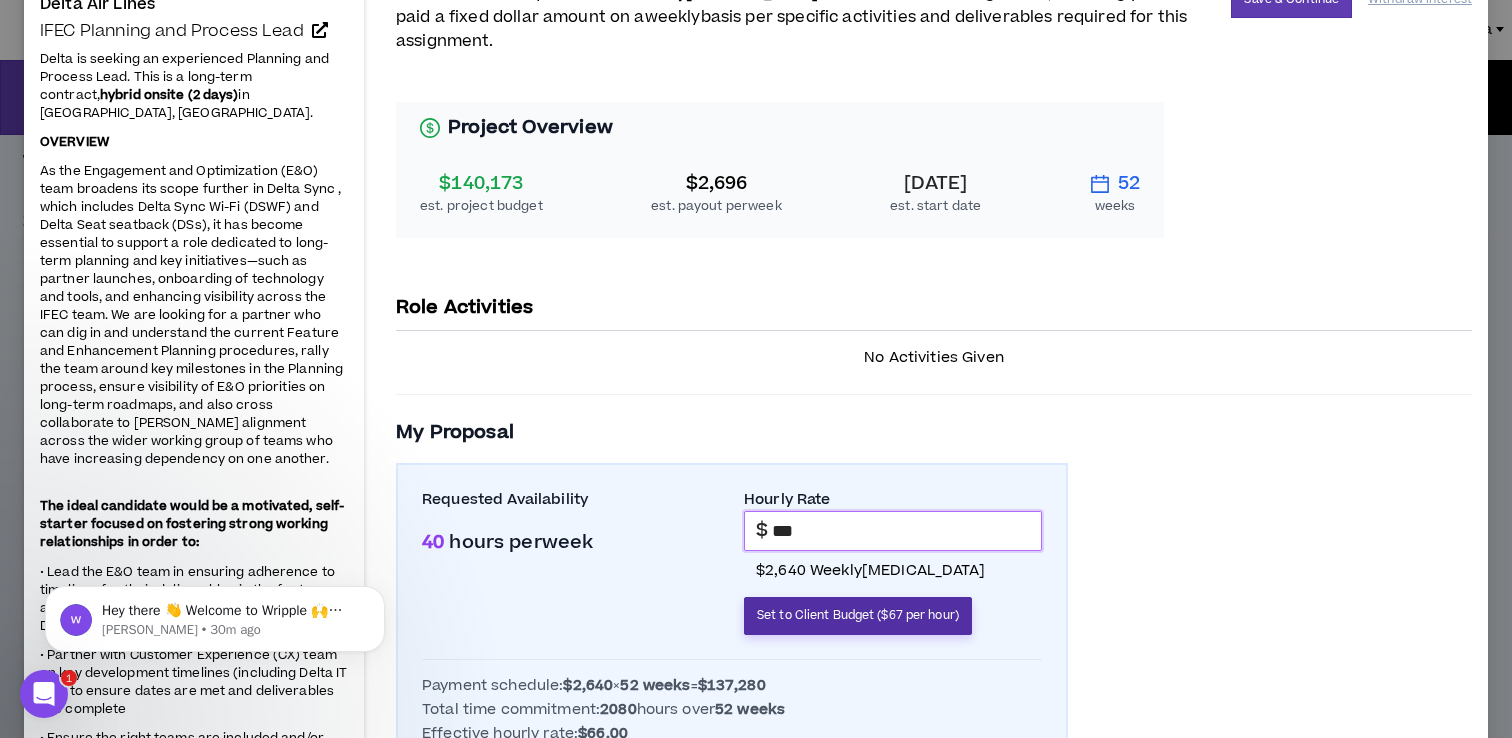 click on "Set to Client Budget ($67 per hour)" at bounding box center (858, 615) 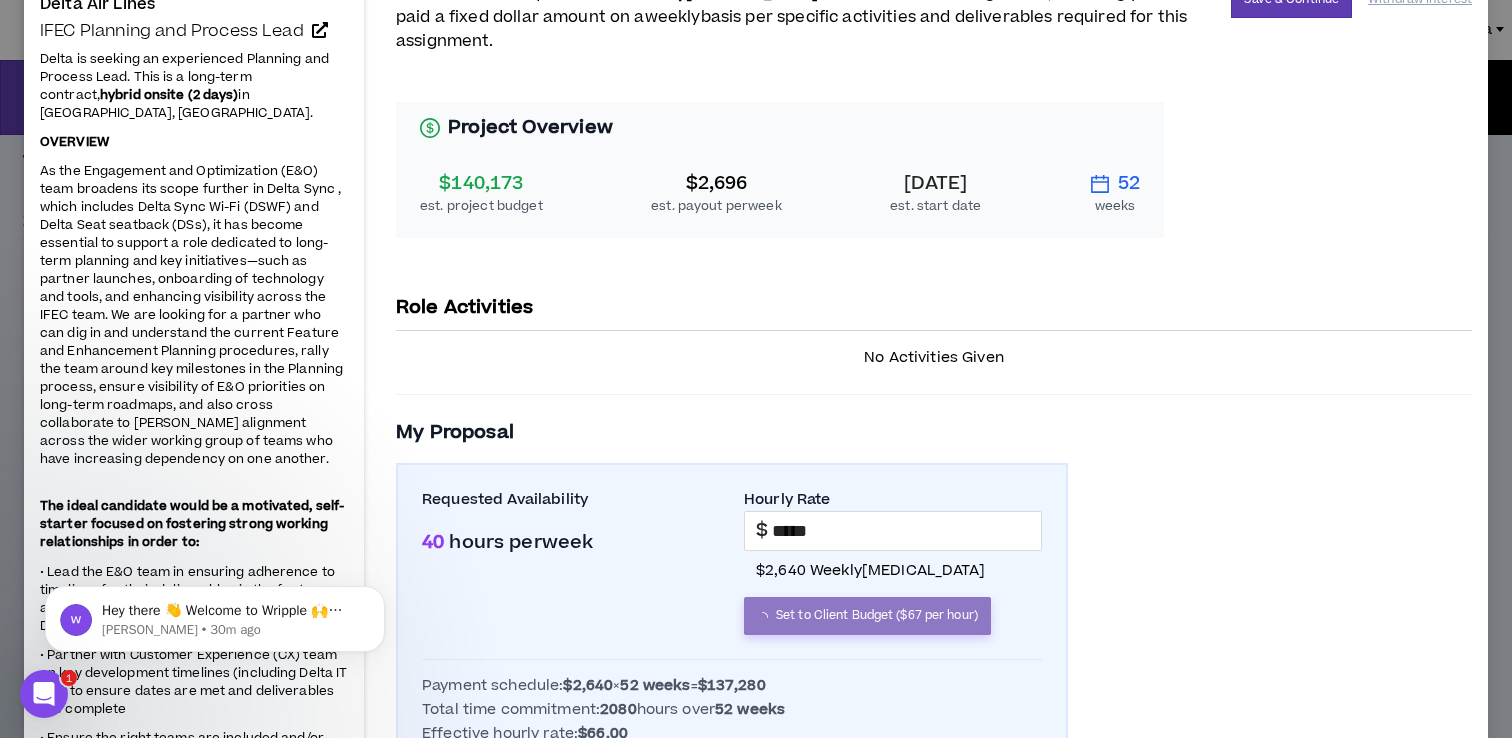 type on "*****" 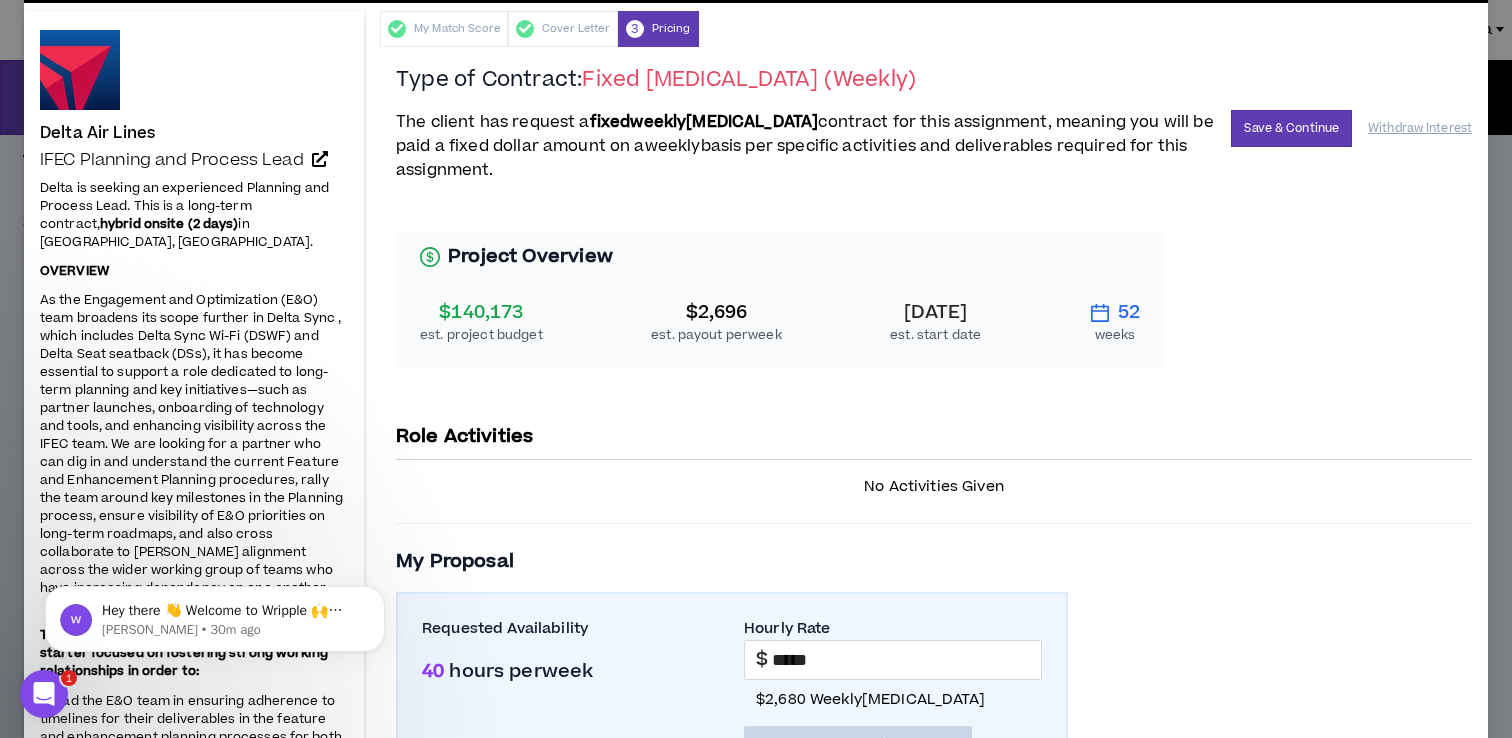 scroll, scrollTop: 0, scrollLeft: 0, axis: both 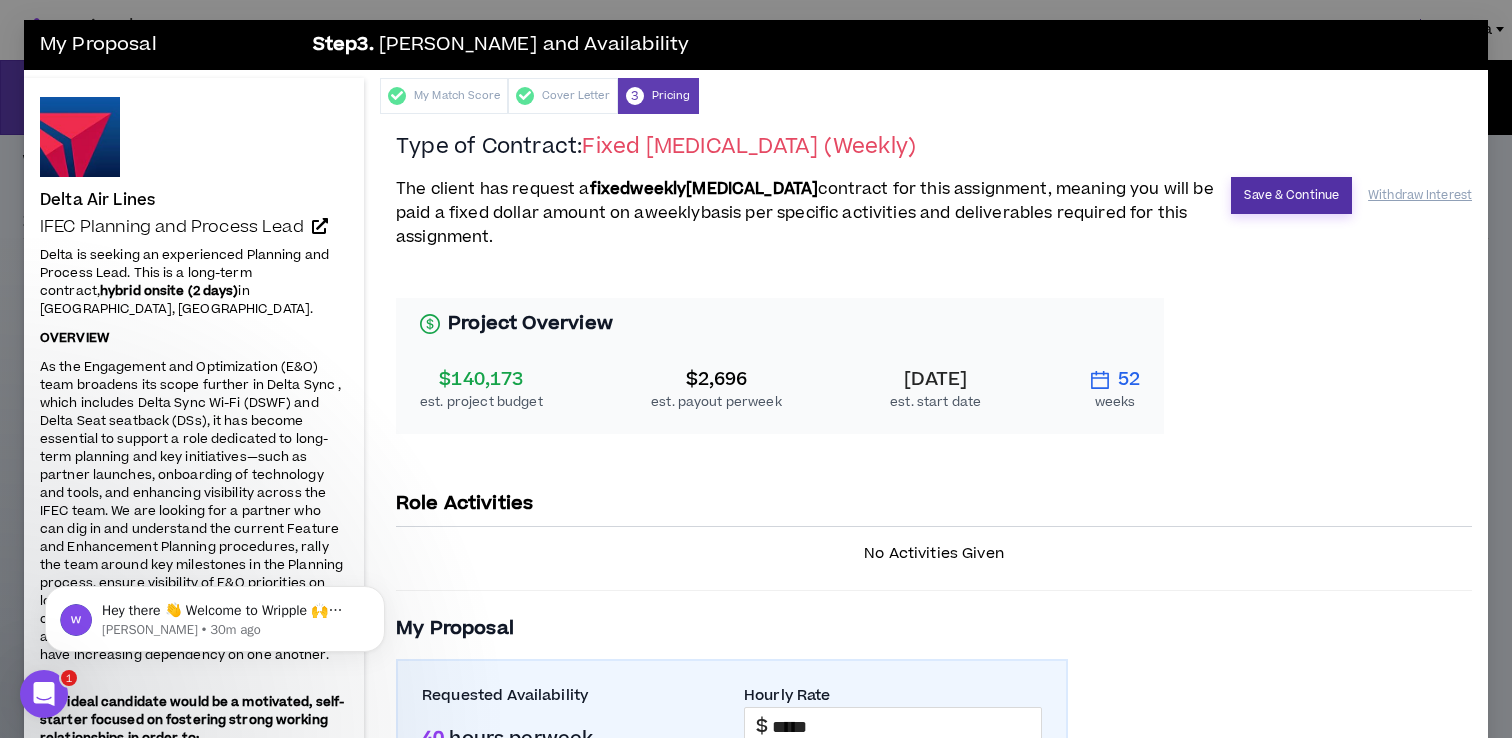 click on "Save & Continue" at bounding box center [1291, 195] 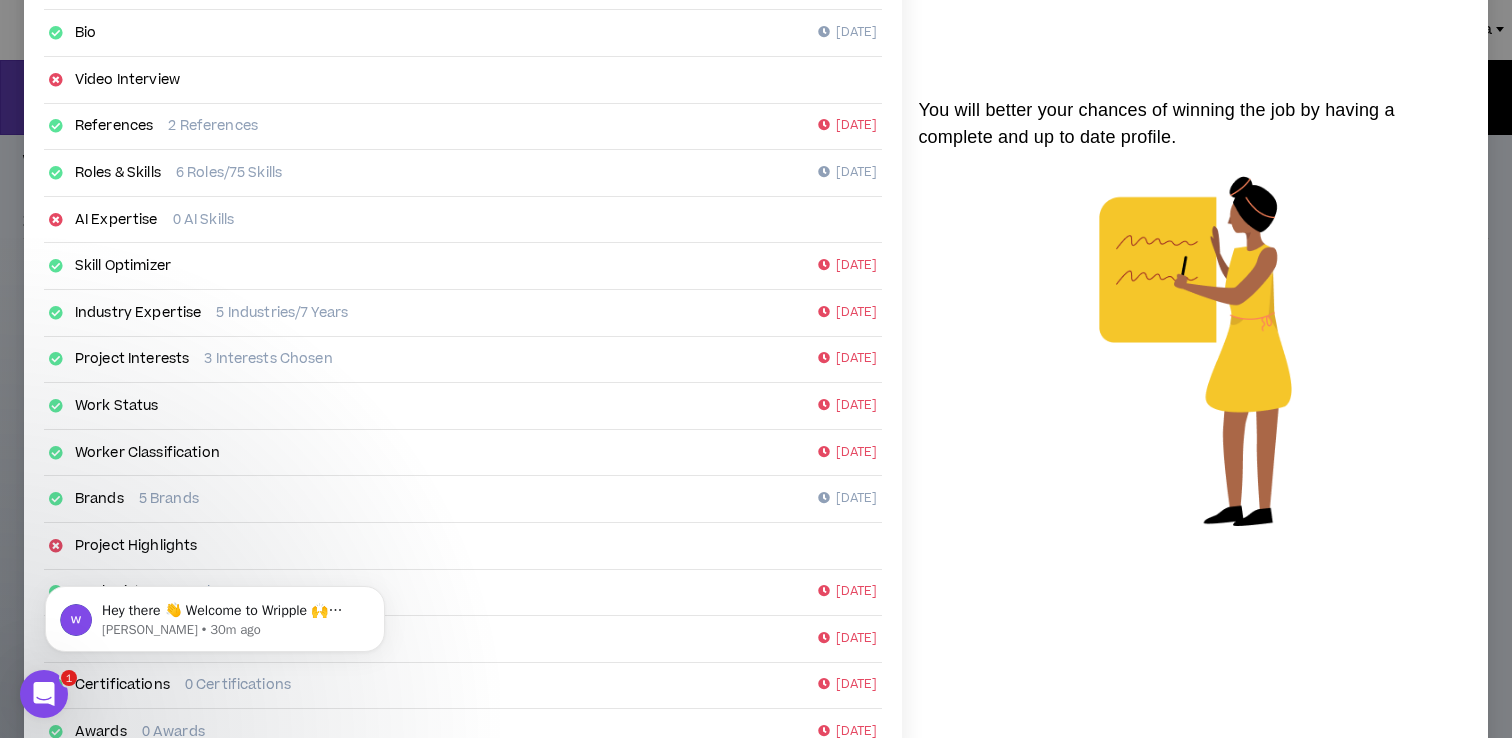 scroll, scrollTop: 314, scrollLeft: 0, axis: vertical 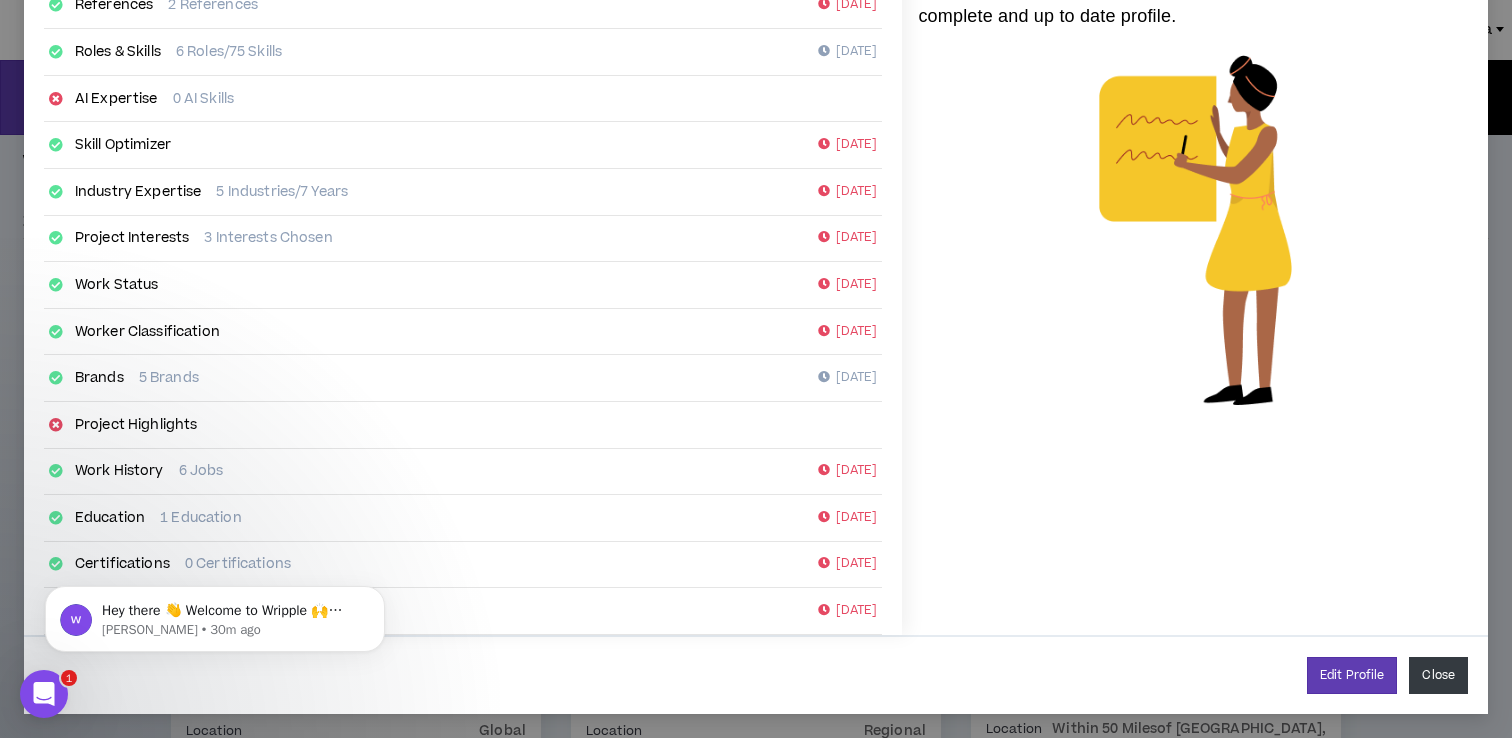 click on "Close" at bounding box center [1438, 675] 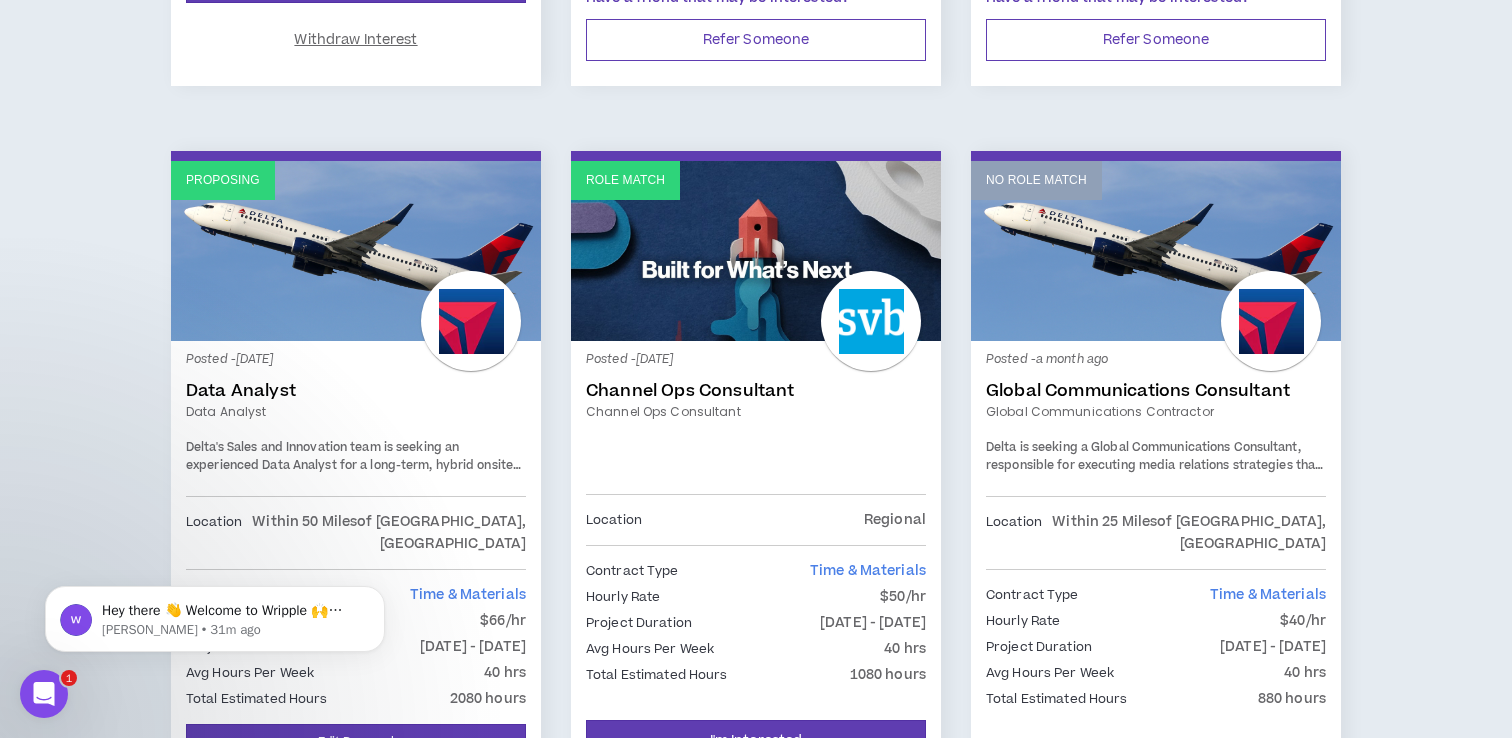 scroll, scrollTop: 949, scrollLeft: 0, axis: vertical 